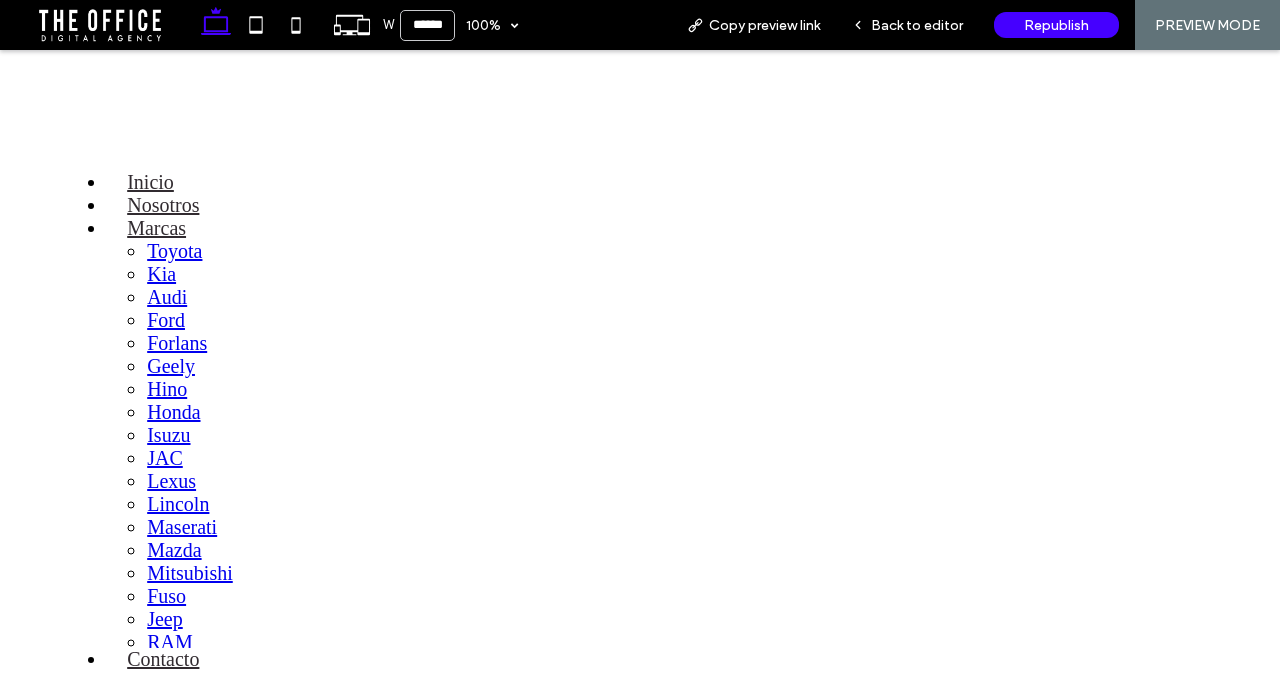 scroll, scrollTop: 0, scrollLeft: 0, axis: both 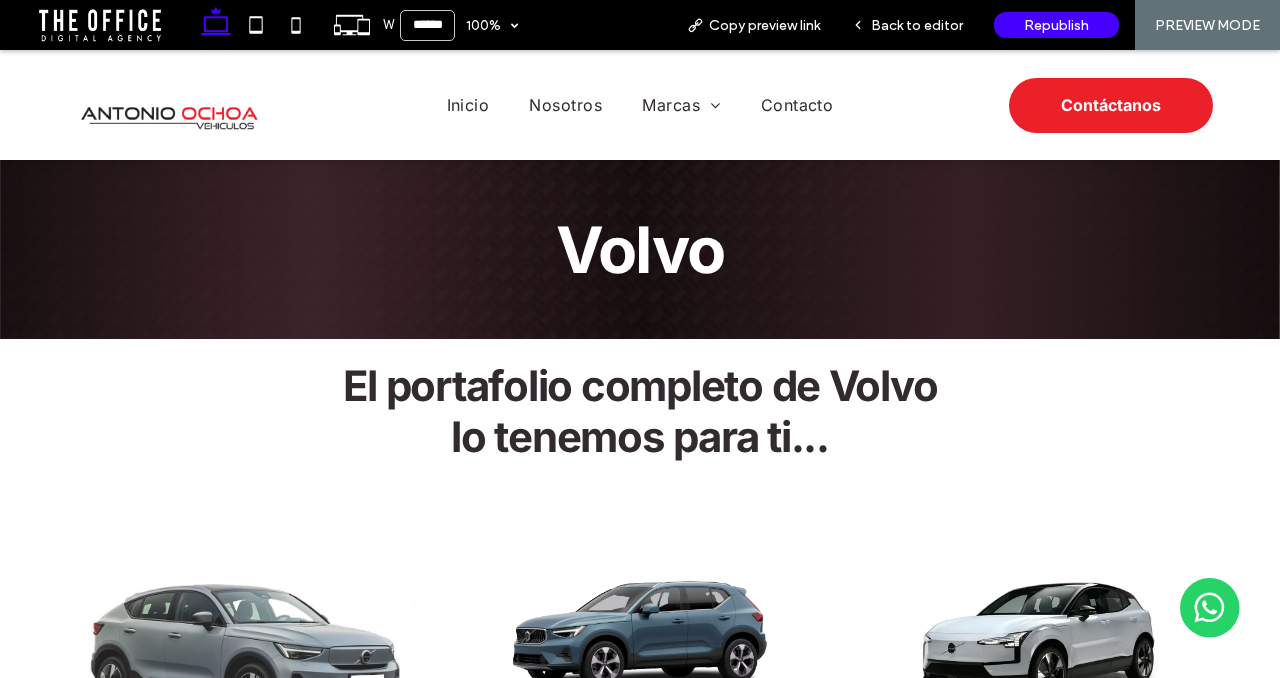 click at bounding box center [100, 25] 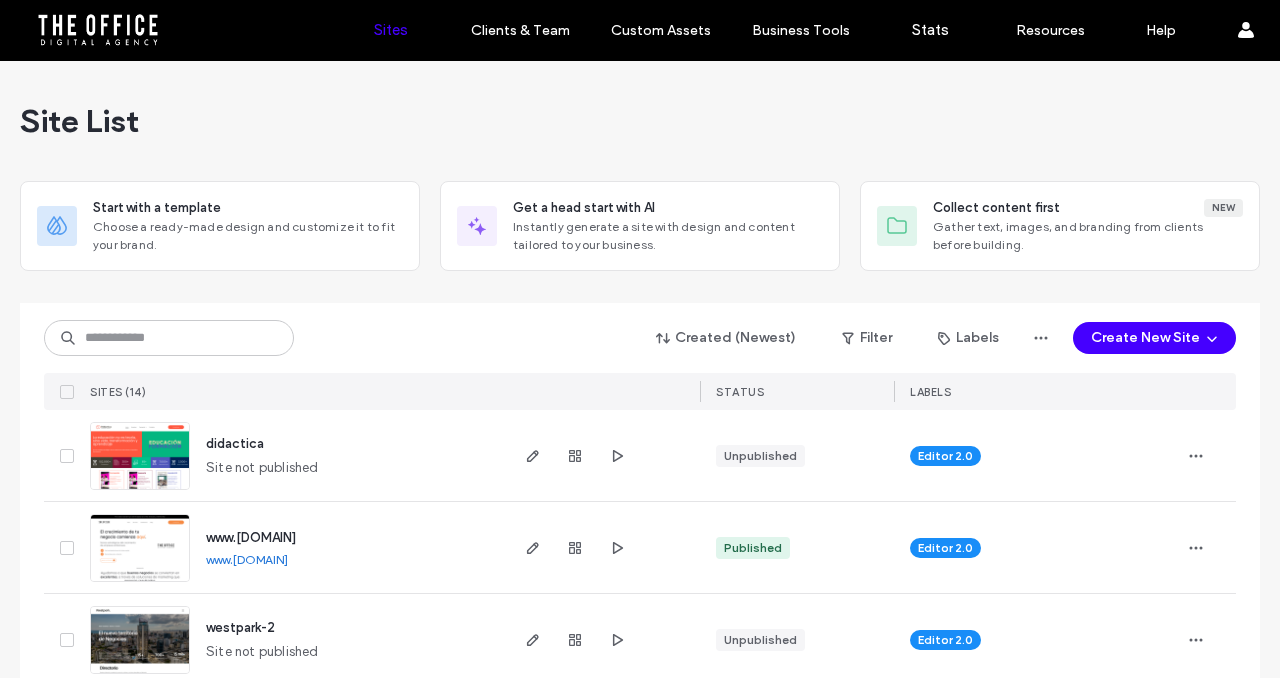 scroll, scrollTop: 0, scrollLeft: 0, axis: both 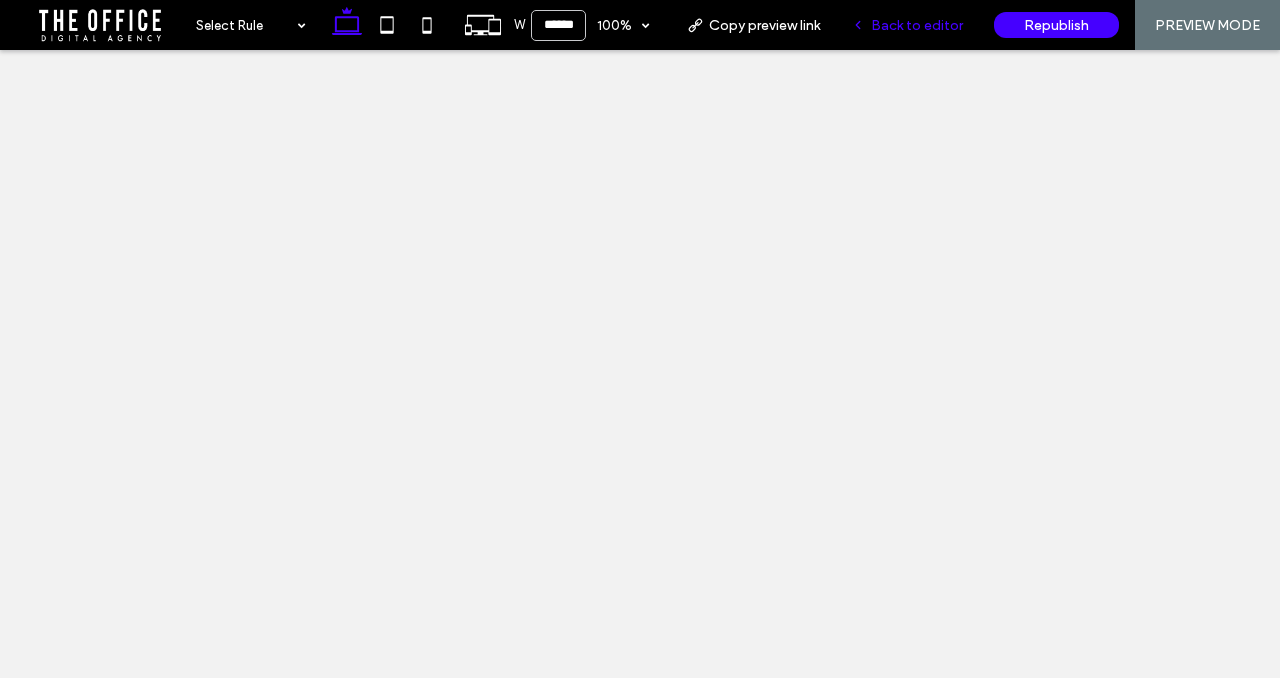 click on "Back to editor" at bounding box center (917, 25) 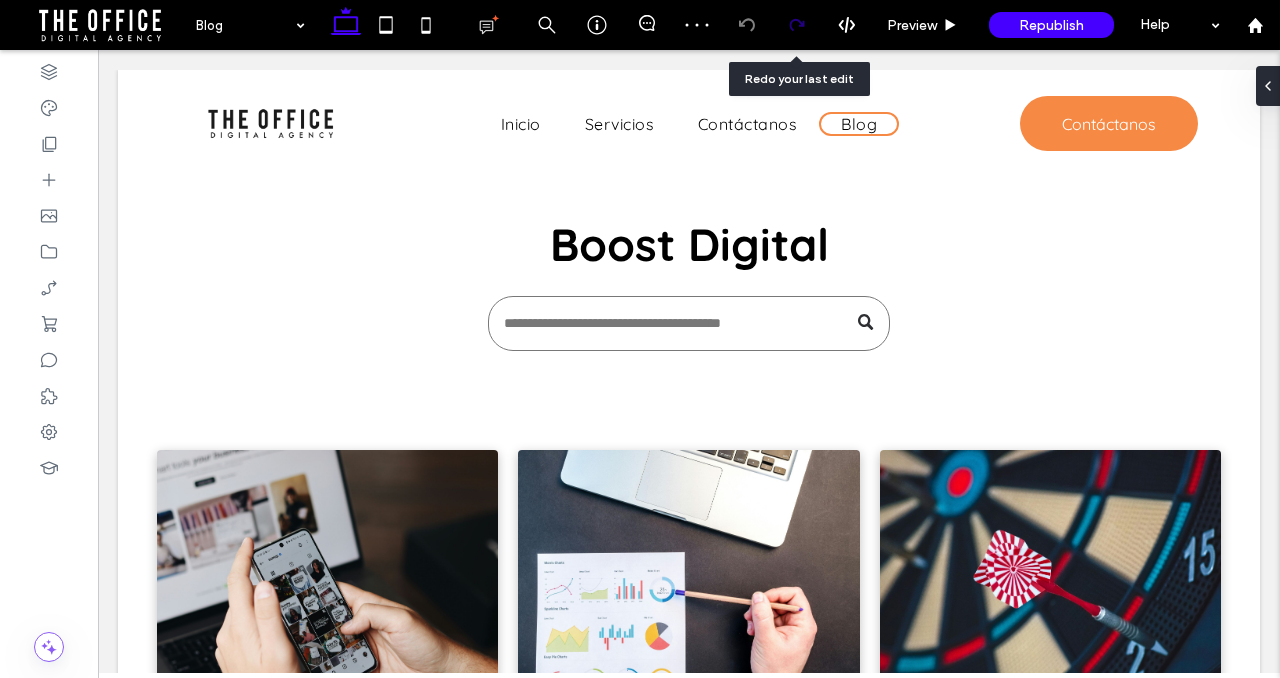 scroll, scrollTop: 0, scrollLeft: 0, axis: both 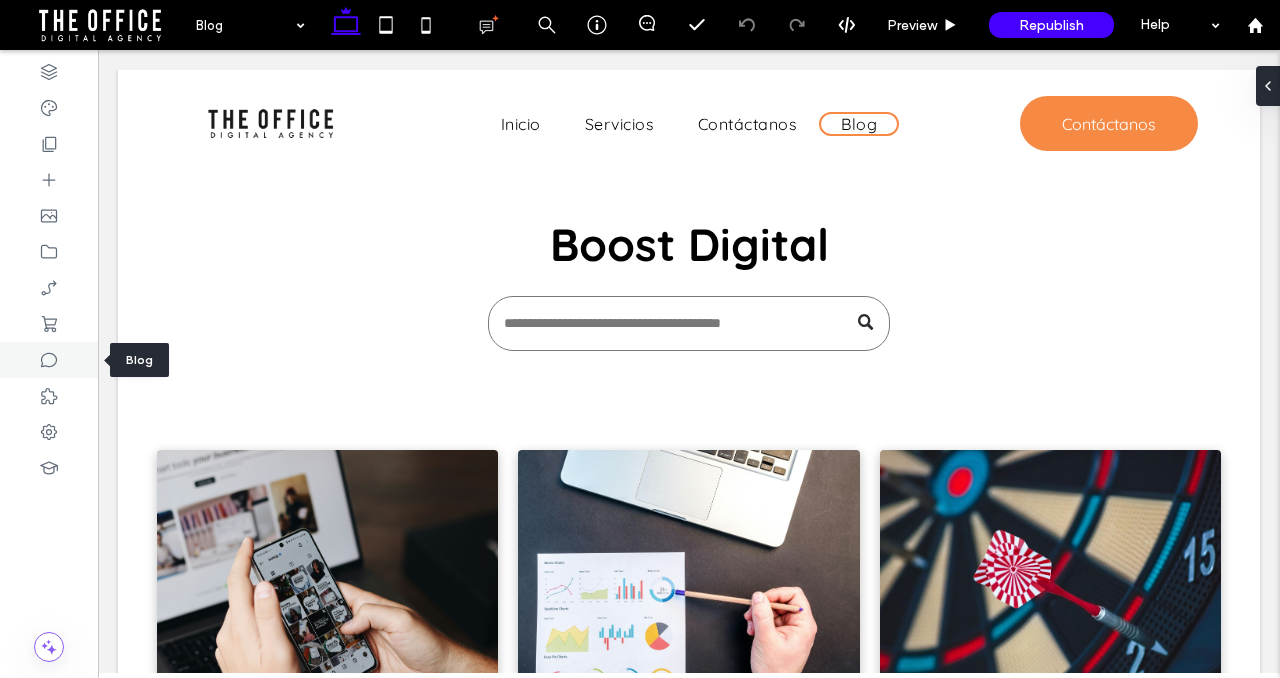 click 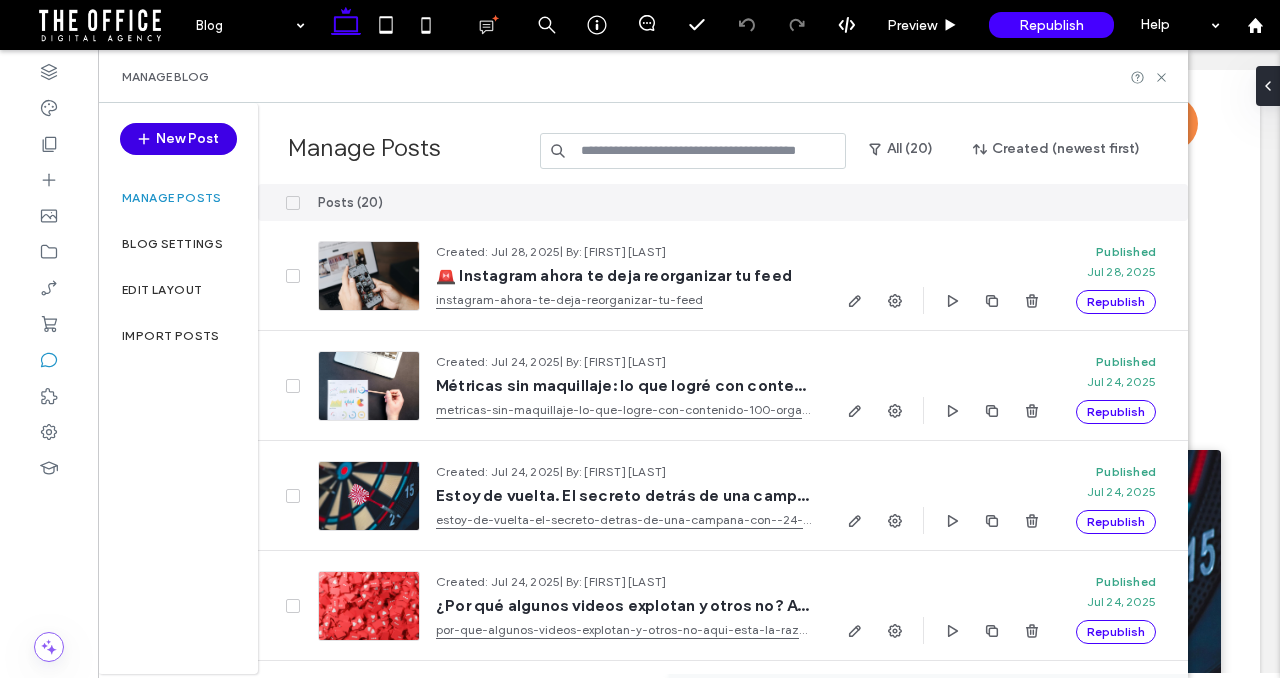 click on "New Post" at bounding box center [178, 139] 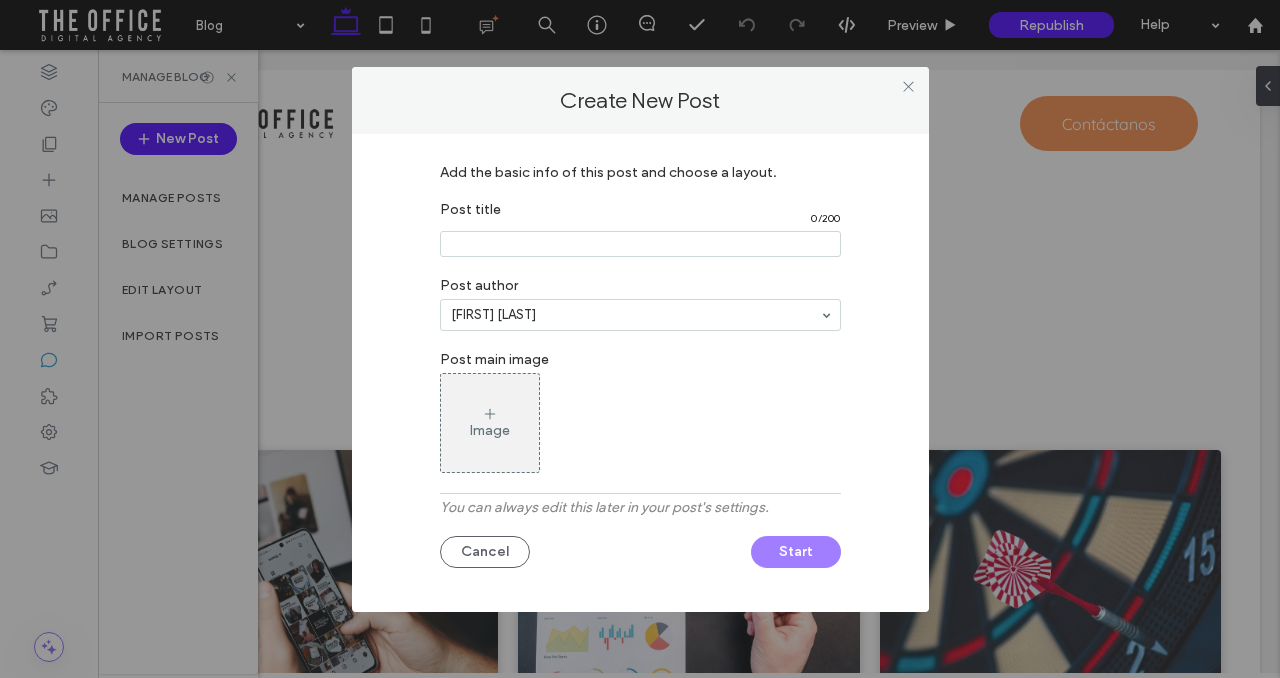 click at bounding box center (640, 244) 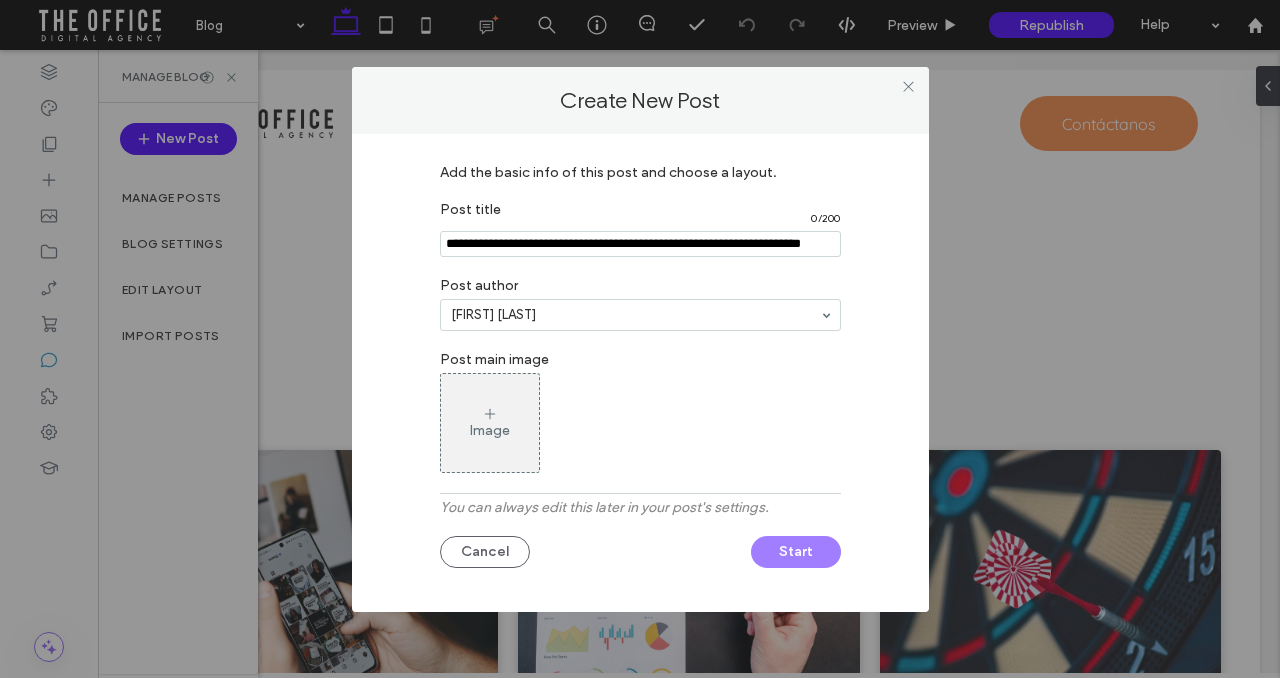 scroll, scrollTop: 0, scrollLeft: 49, axis: horizontal 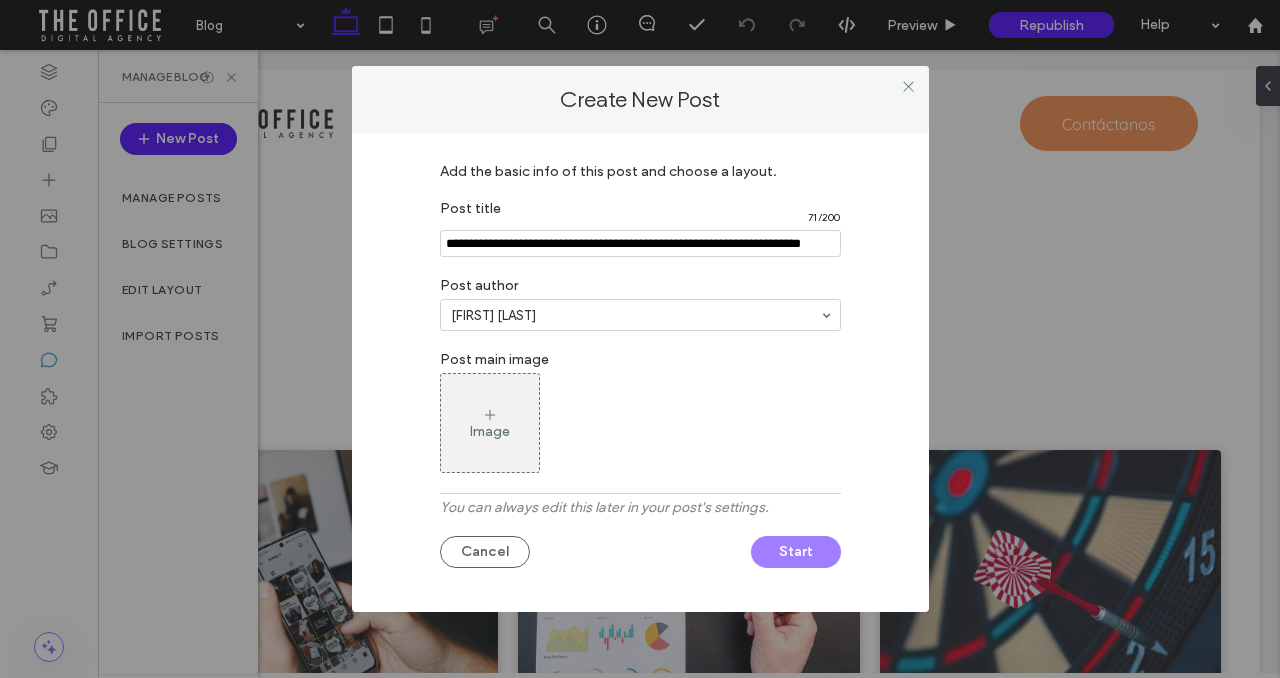 type on "**********" 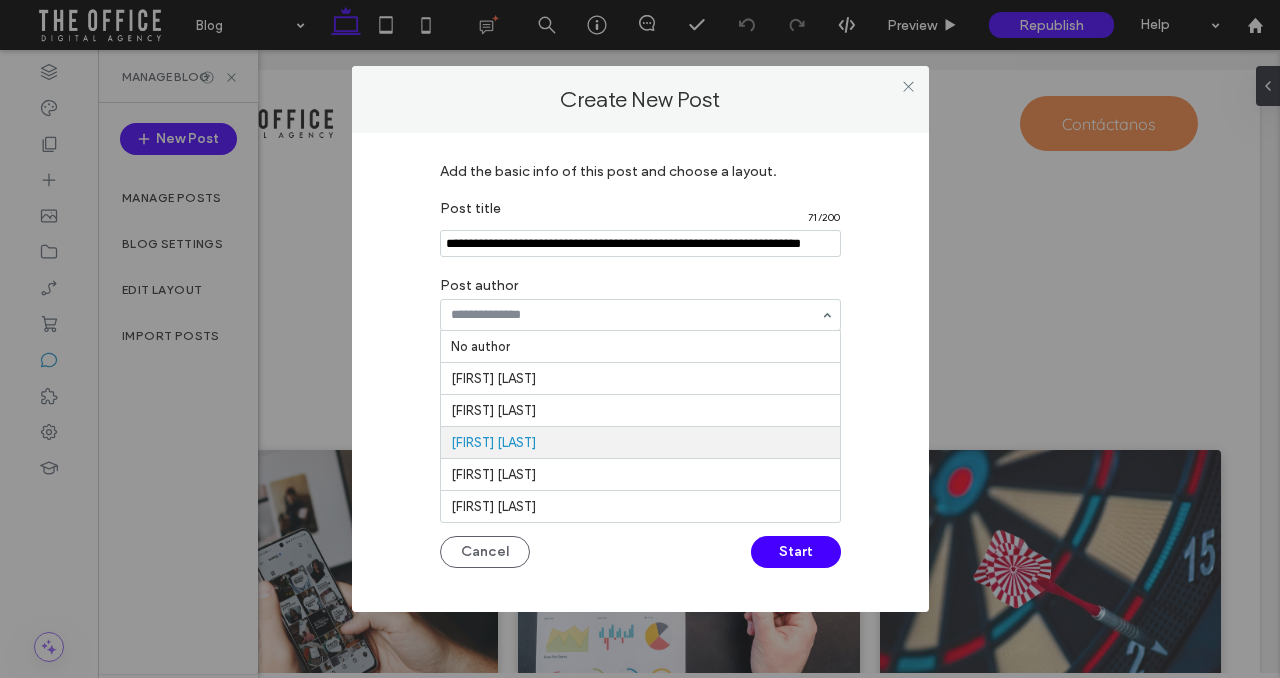 scroll, scrollTop: 0, scrollLeft: 0, axis: both 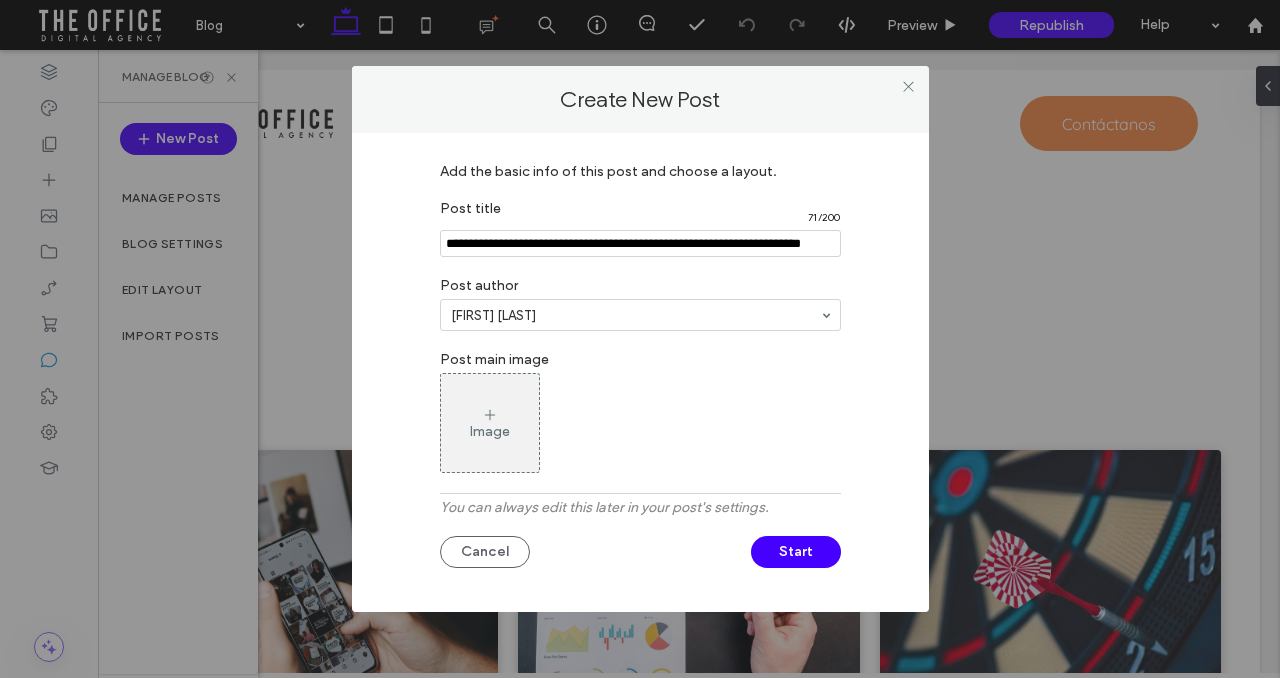 click on "Image" at bounding box center [490, 423] 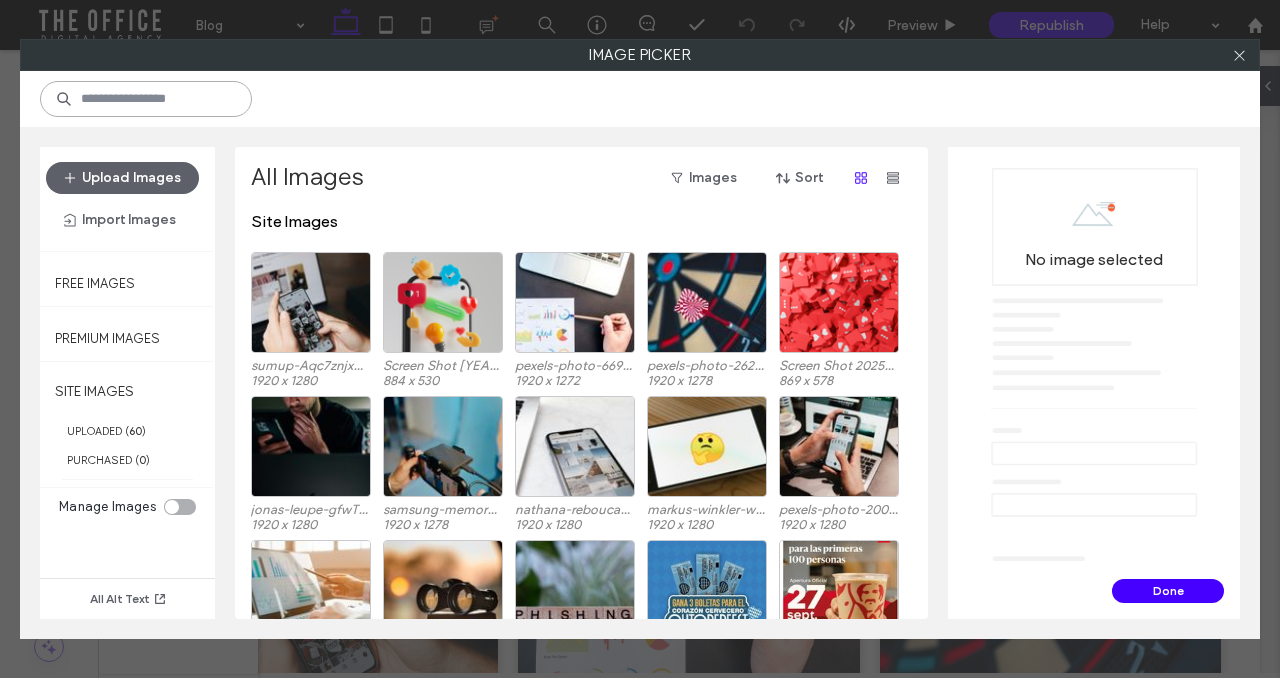 click at bounding box center [146, 99] 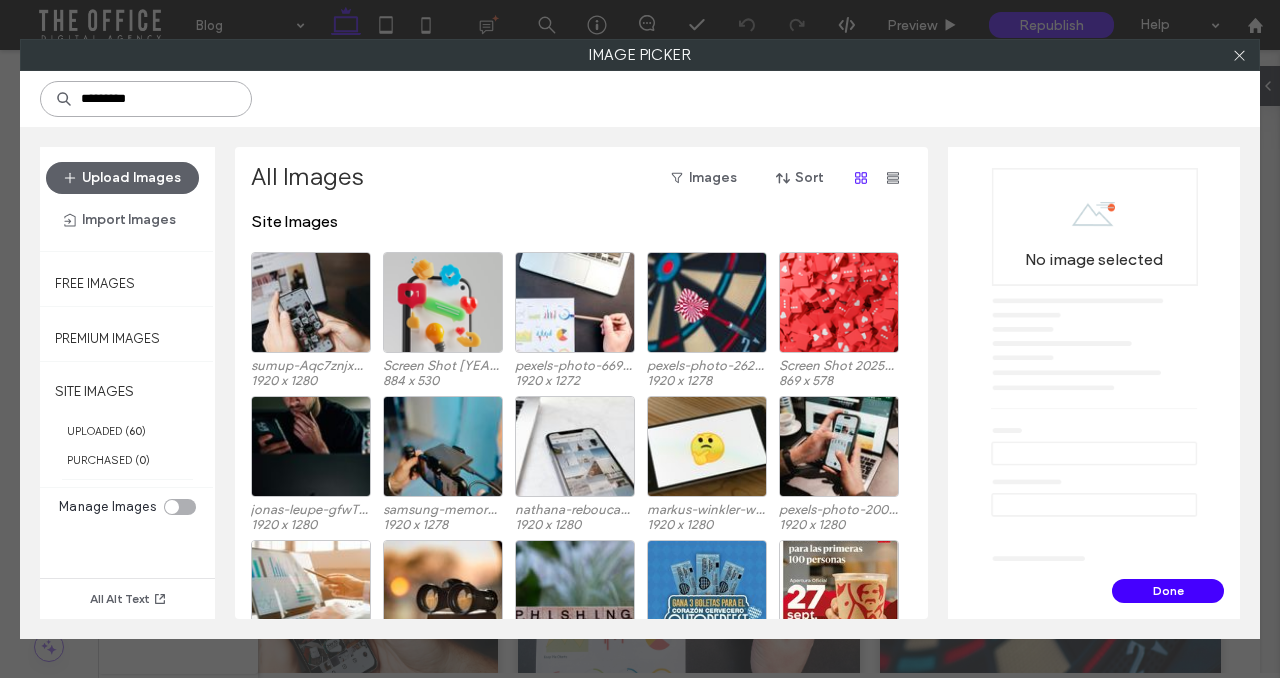 type on "*********" 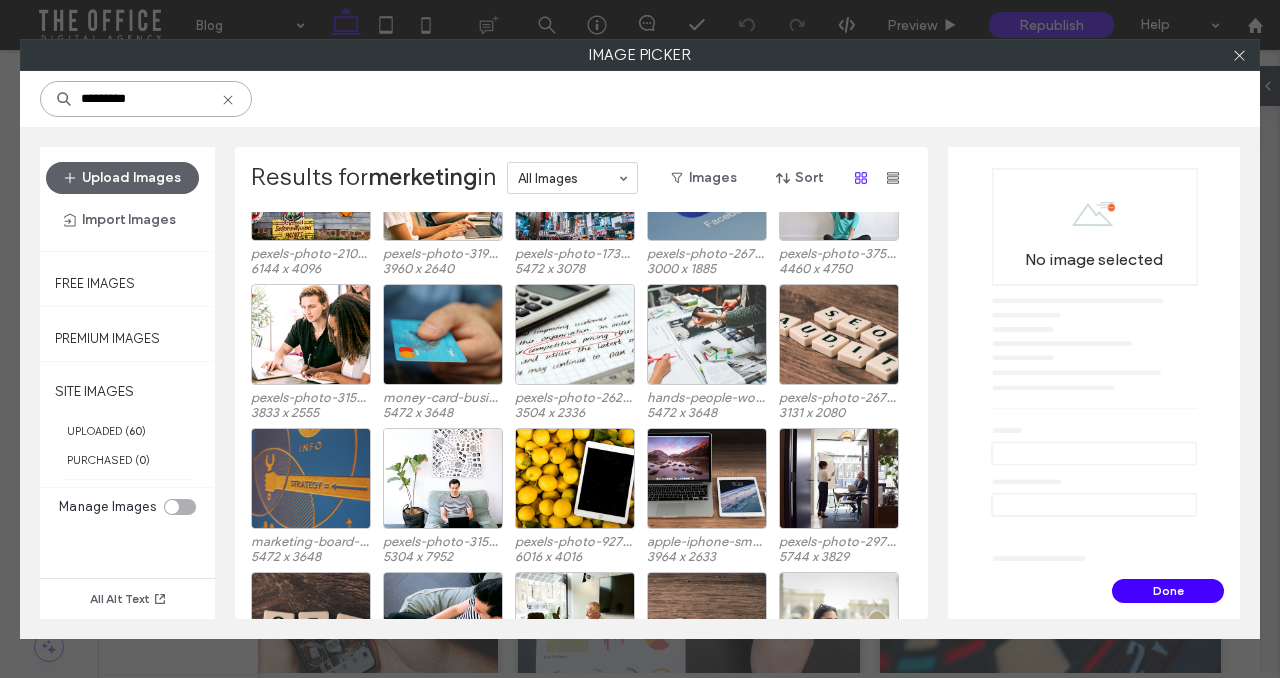 scroll, scrollTop: 830, scrollLeft: 0, axis: vertical 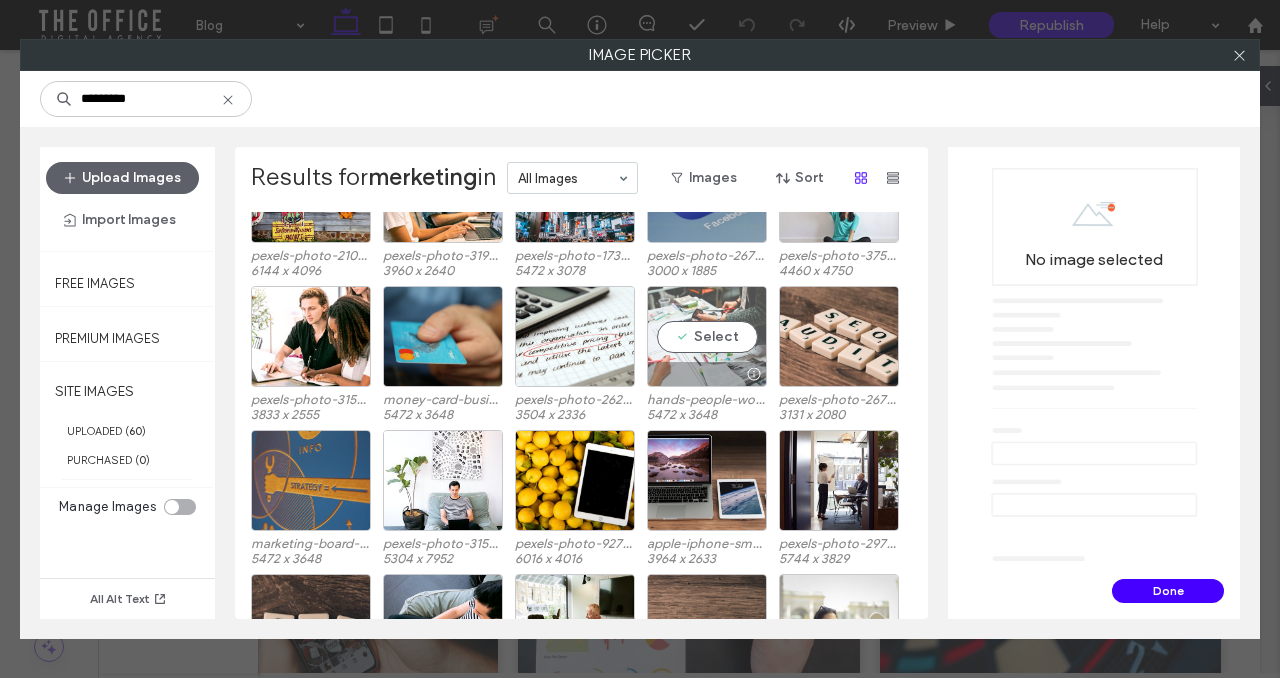 click on "Select" at bounding box center (707, 336) 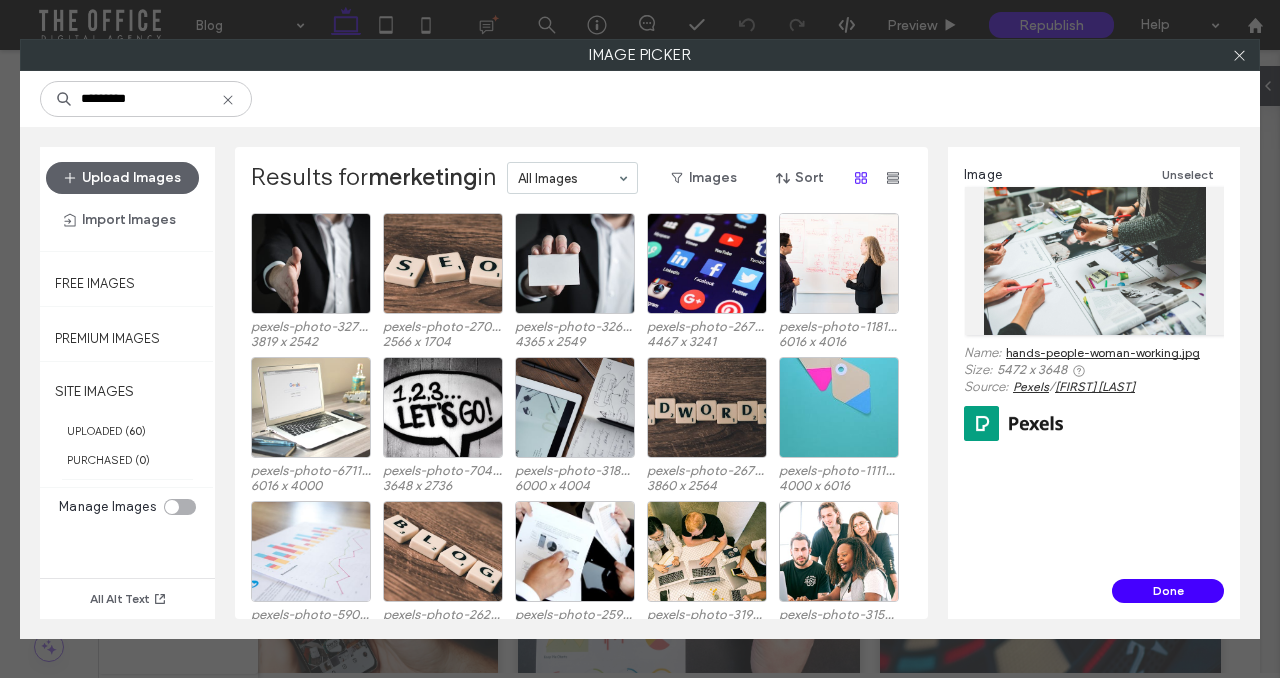 scroll, scrollTop: 0, scrollLeft: 0, axis: both 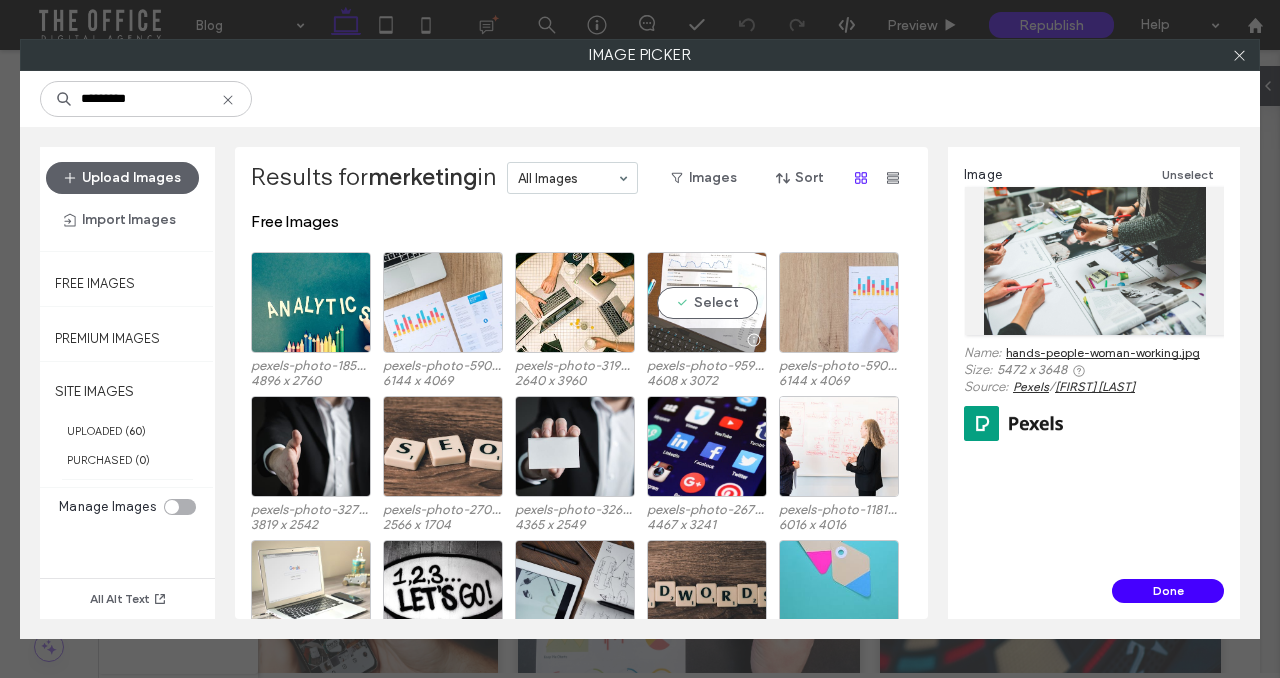 click on "Select" at bounding box center (707, 302) 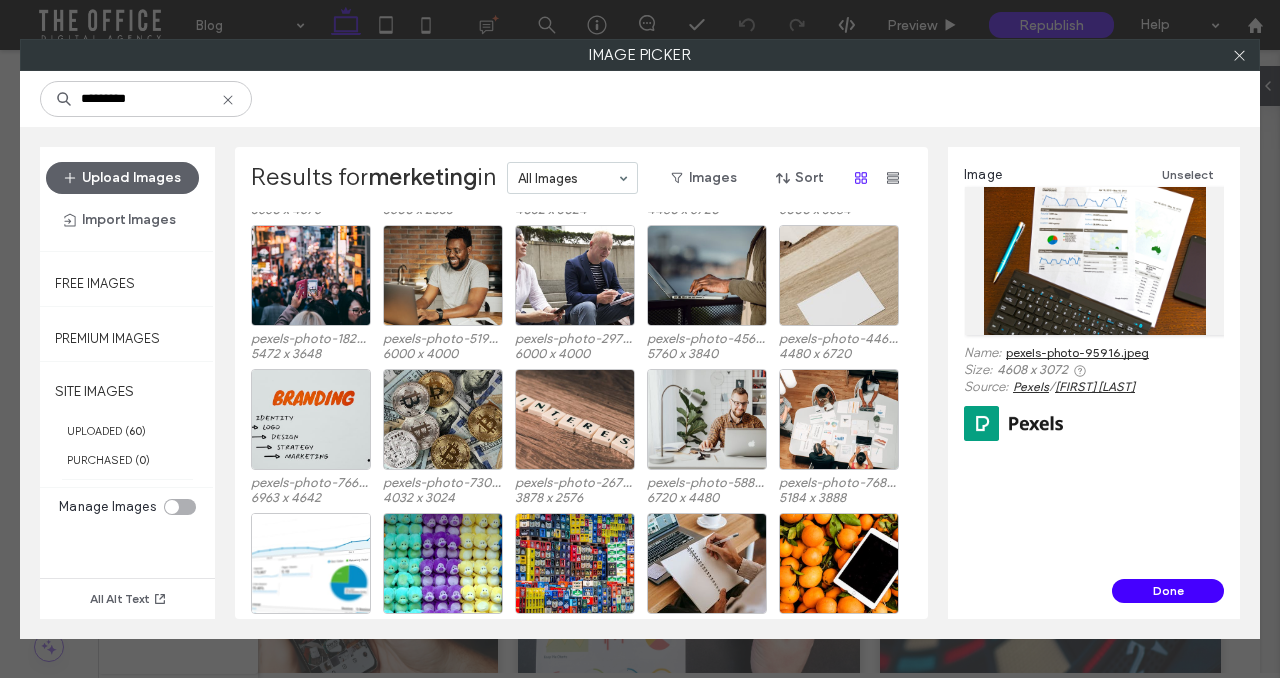 scroll, scrollTop: 1668, scrollLeft: 0, axis: vertical 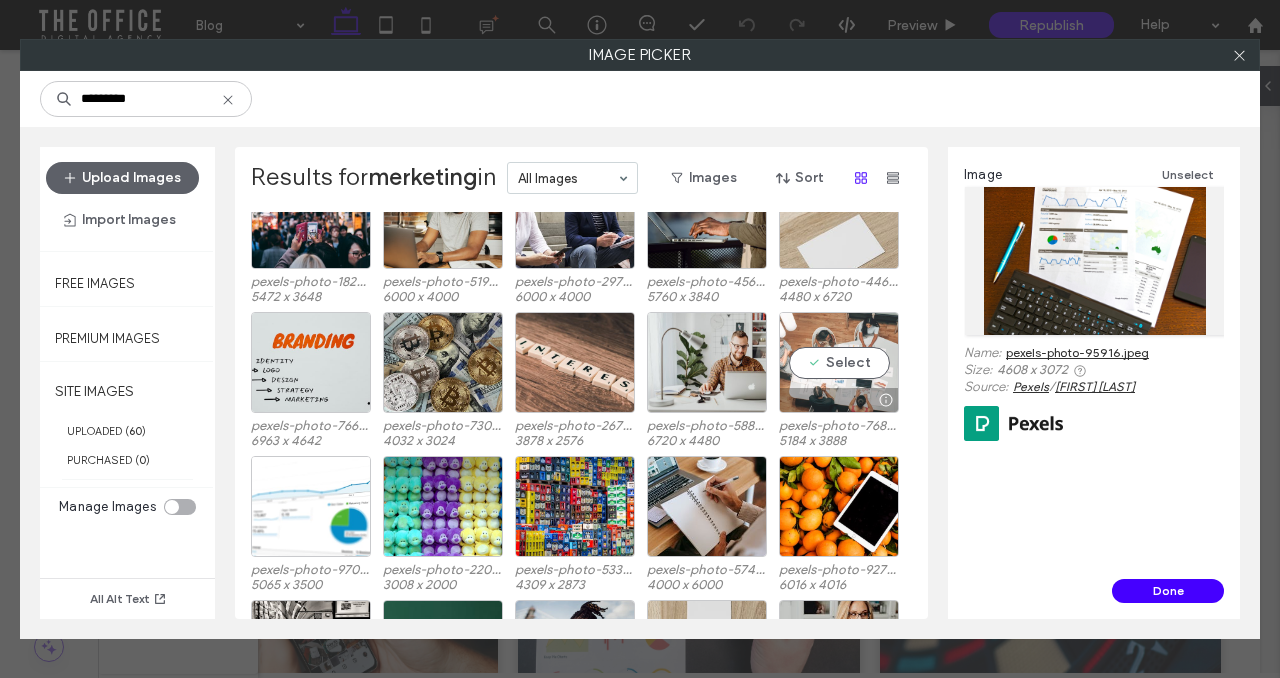 click on "Select" at bounding box center (839, 362) 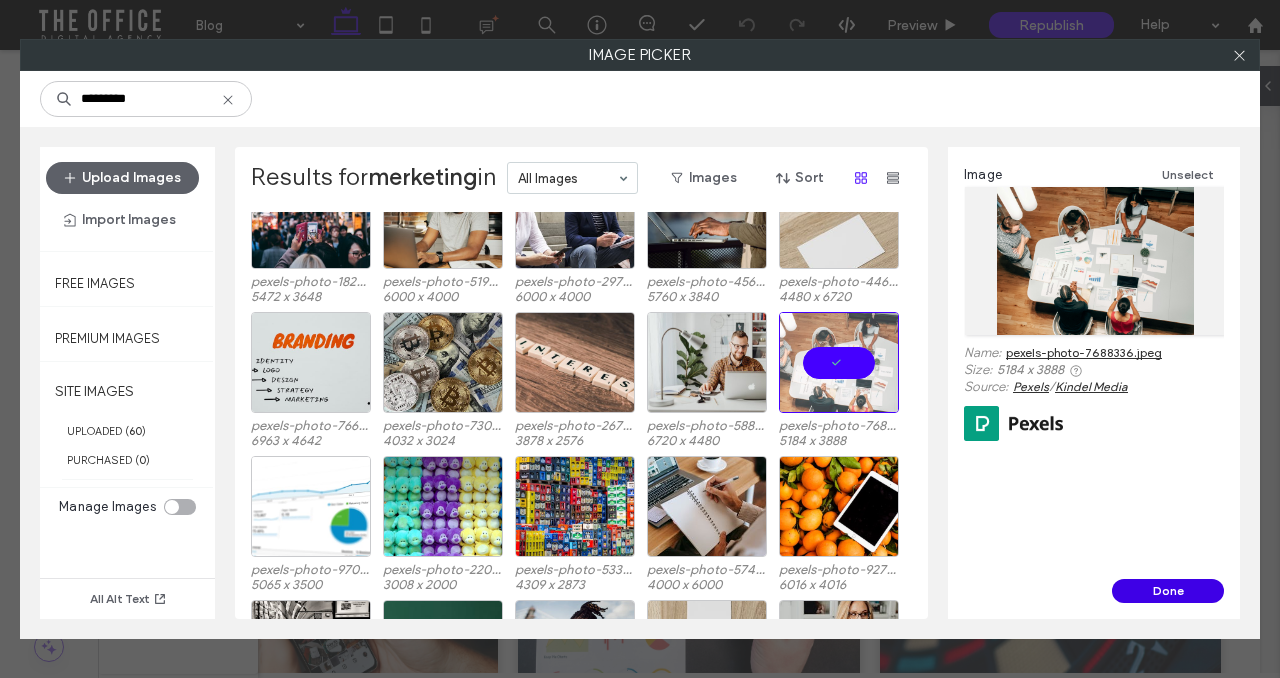 click on "Done" at bounding box center [1168, 591] 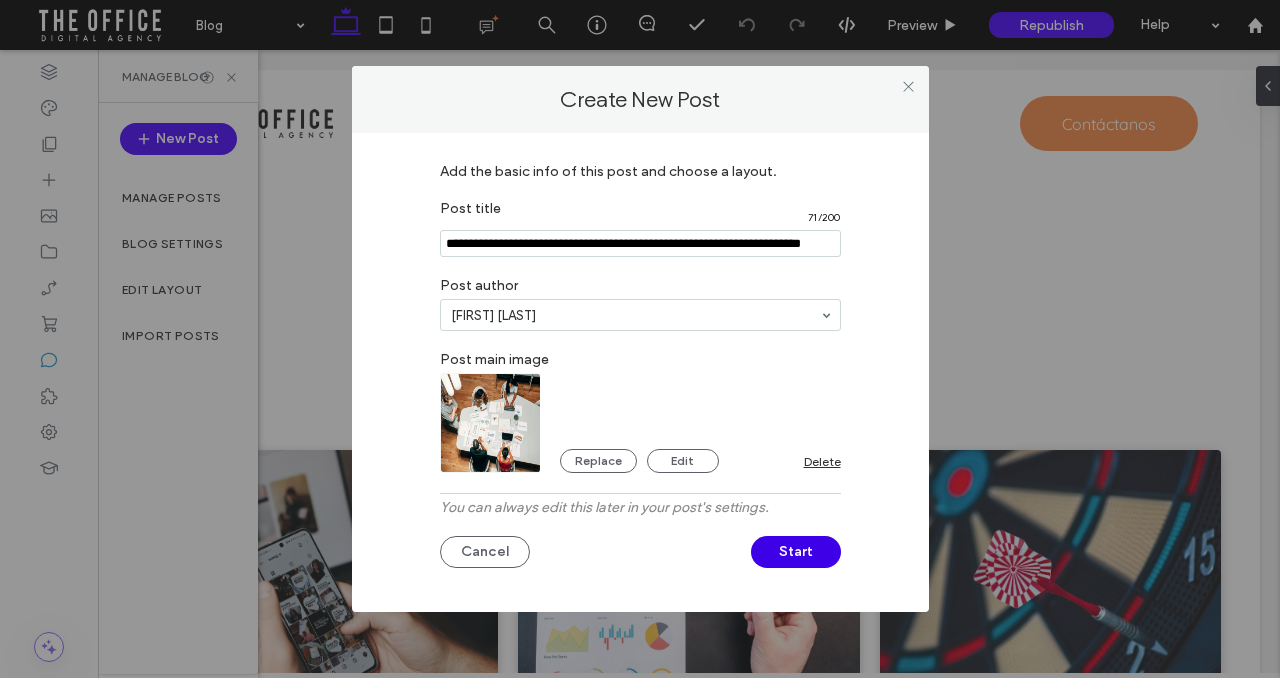 click on "Start" at bounding box center (796, 552) 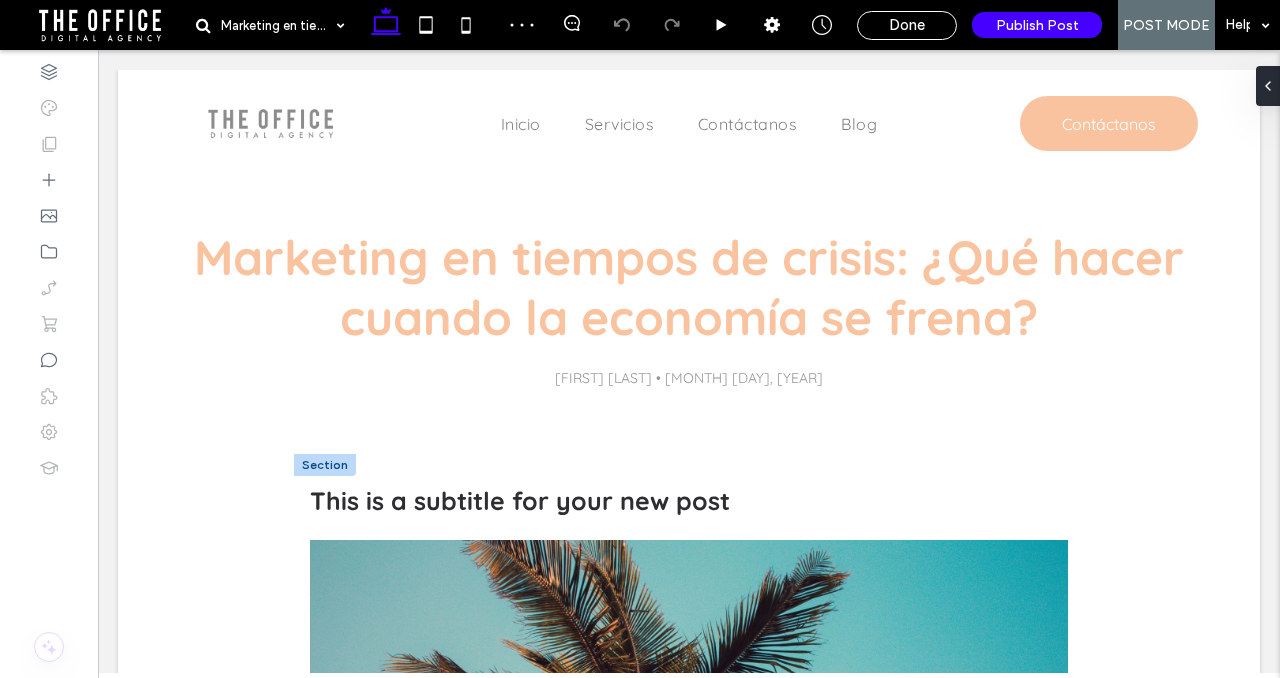 click at bounding box center (689, 743) 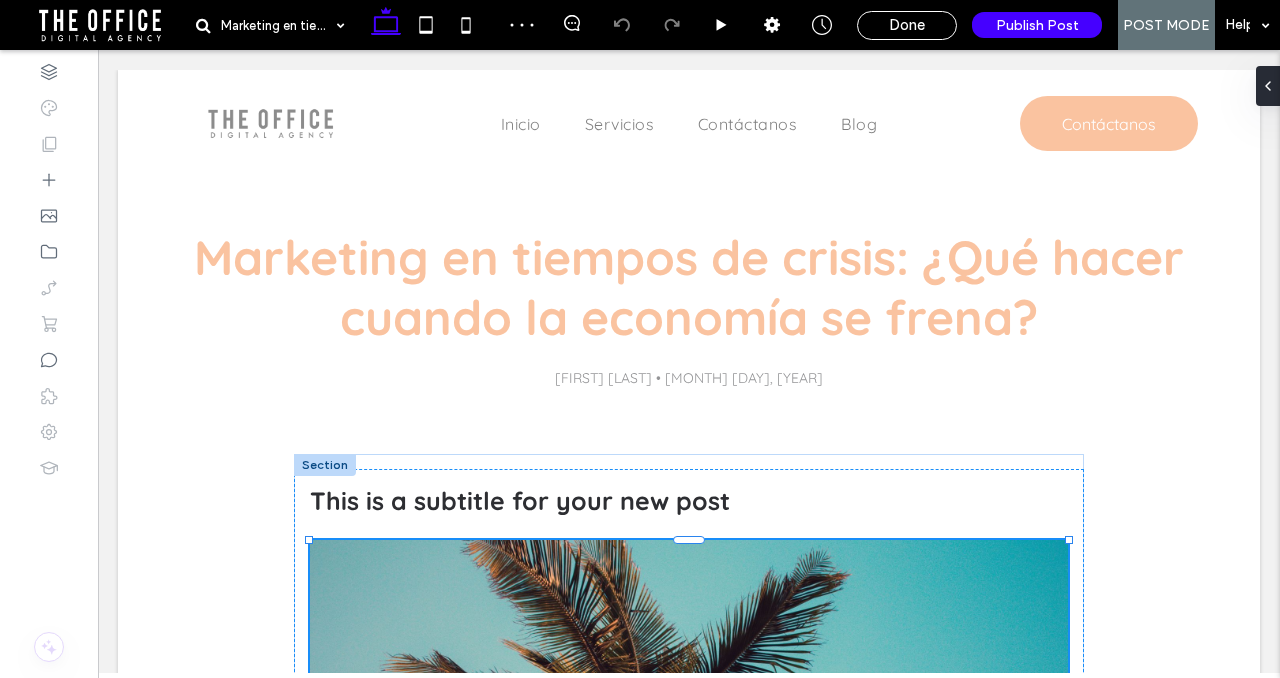 scroll, scrollTop: 0, scrollLeft: 0, axis: both 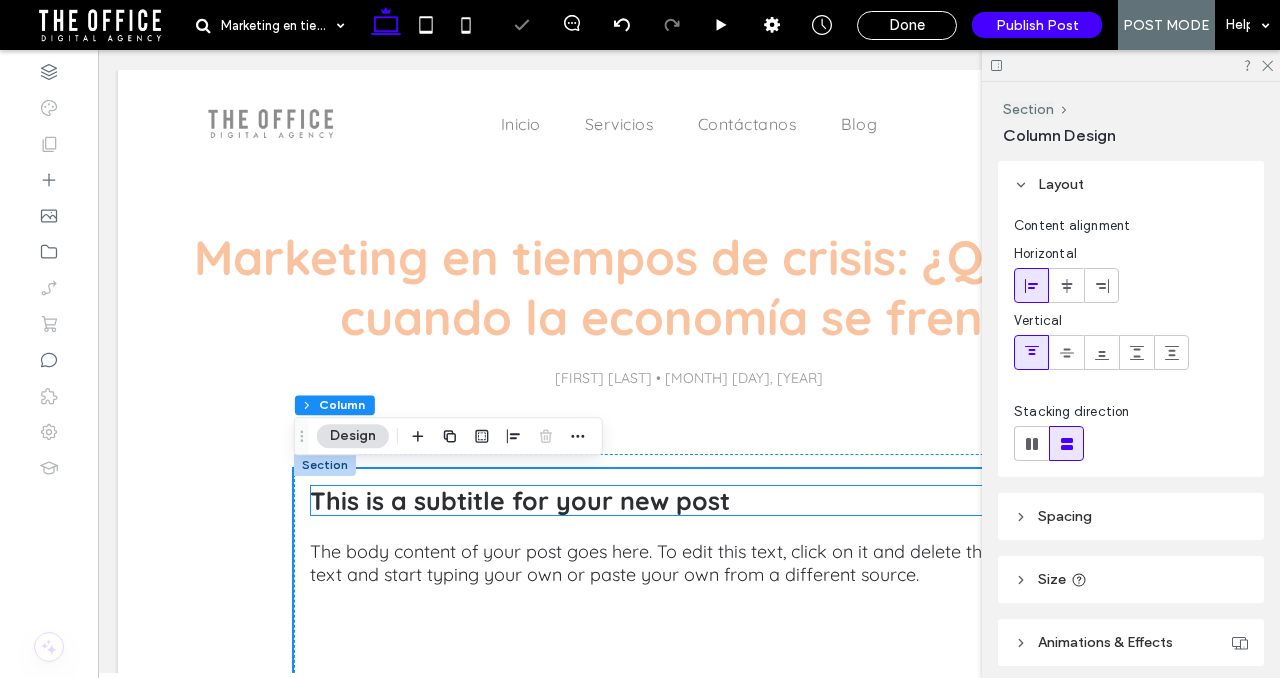 click on "This is a subtitle for your new post" at bounding box center (520, 500) 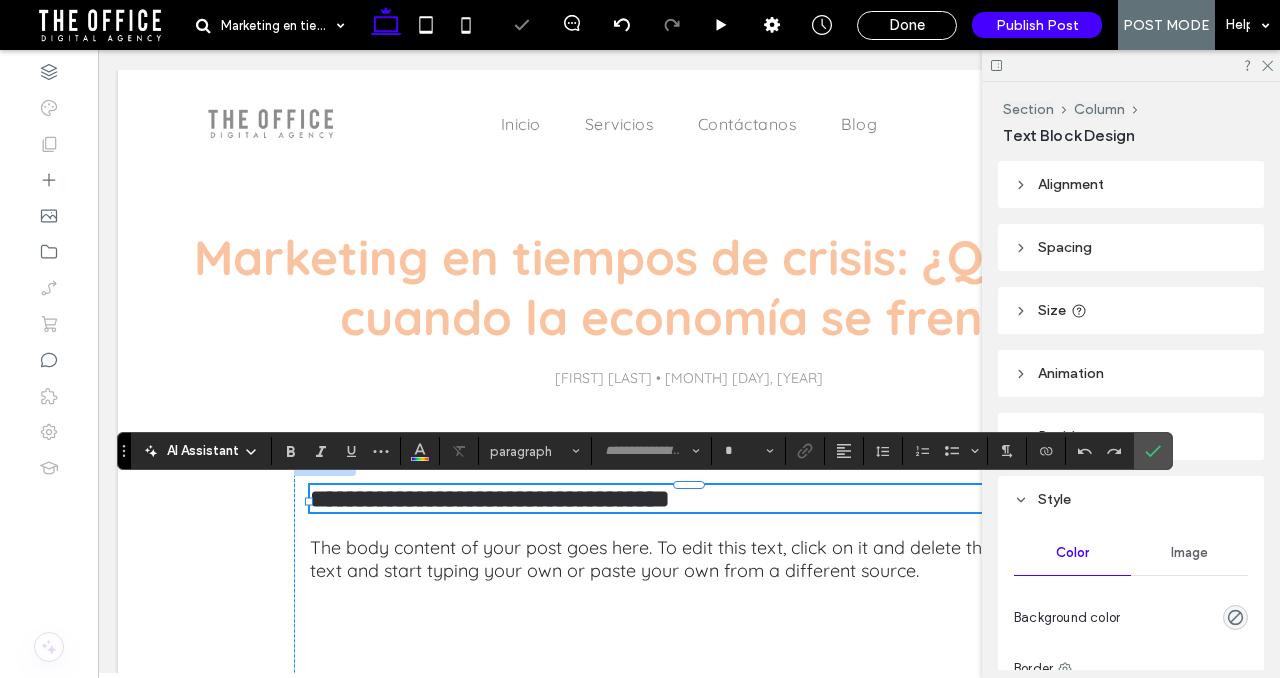 type on "*********" 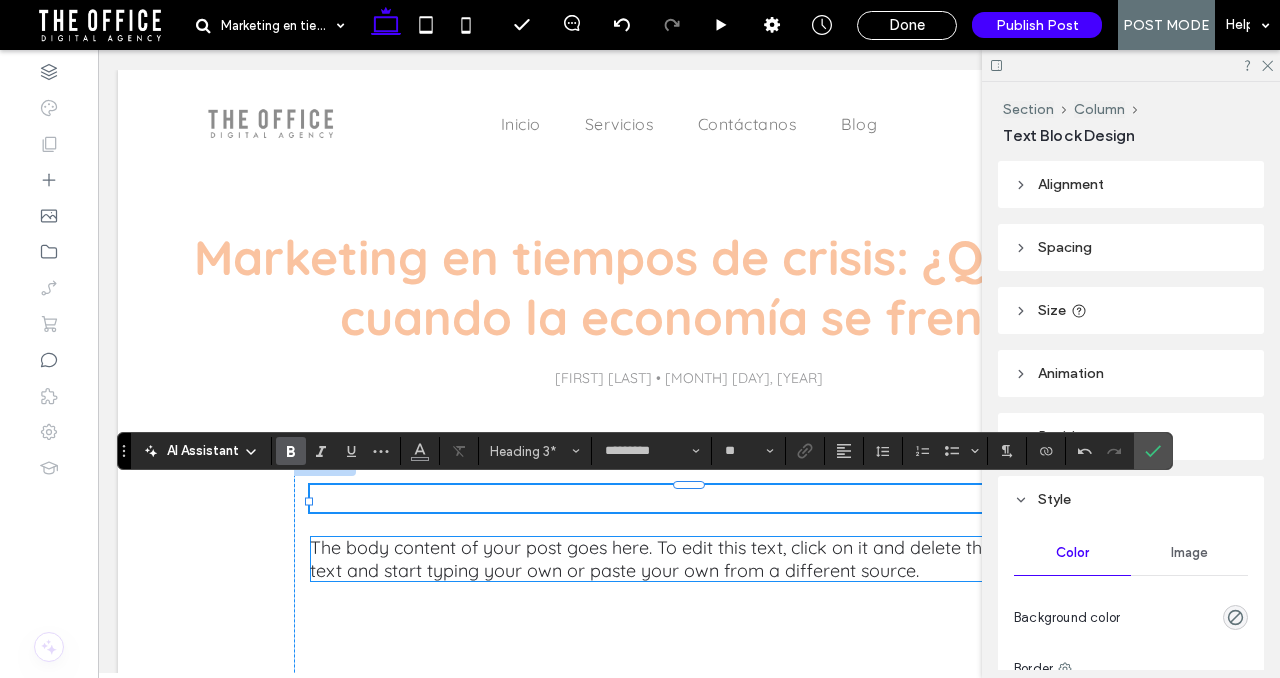 click on "The body content of your post goes here. To edit this text, click on it and delete this default text and start typing your own or paste your own from a different source." at bounding box center [683, 559] 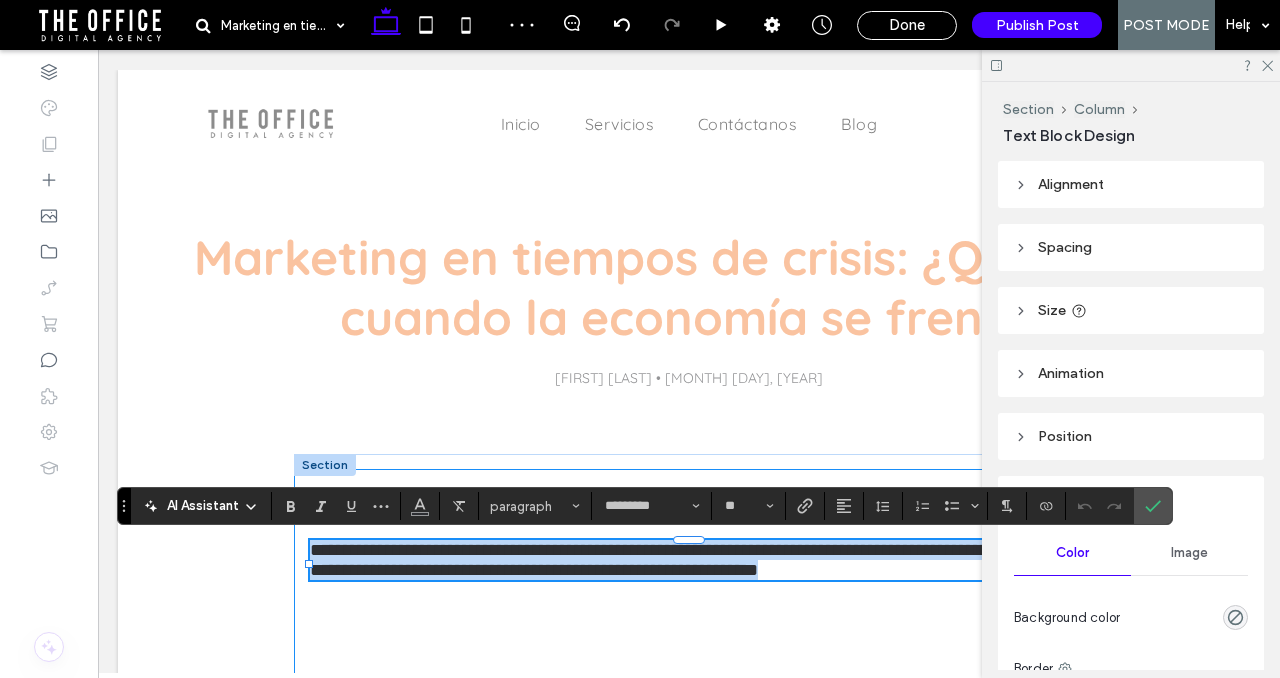 click on "**********" at bounding box center [689, 683] 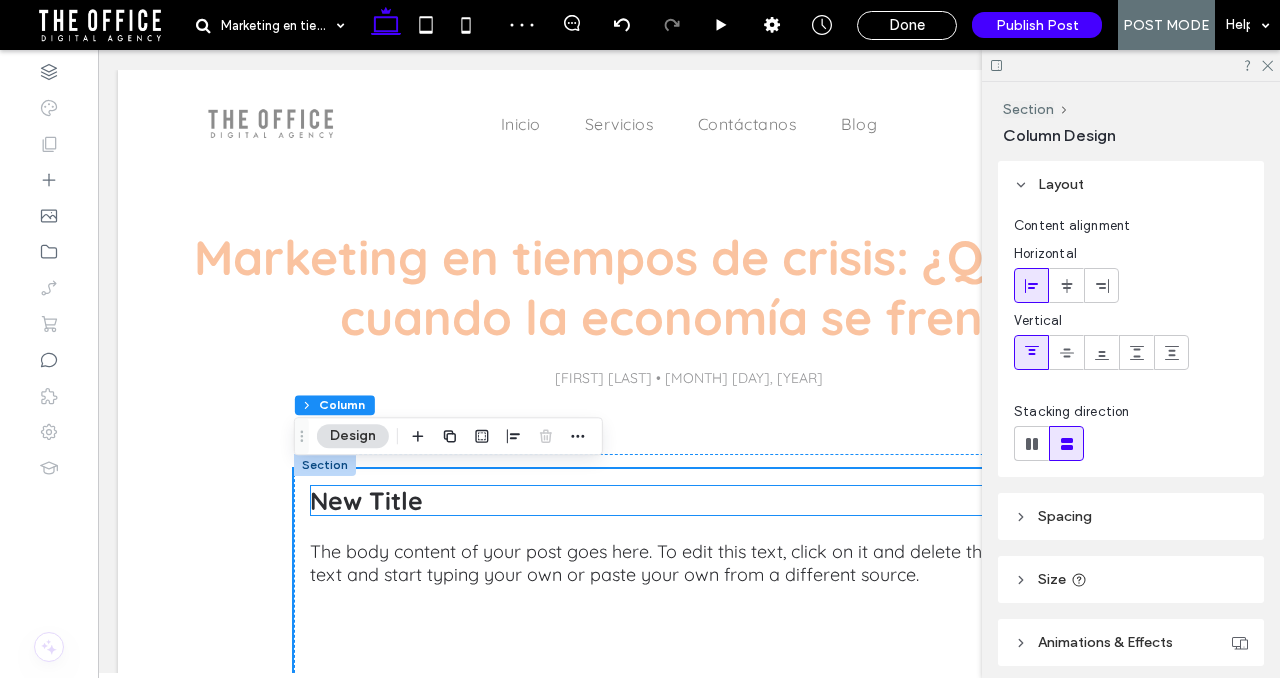 click on "New Title" at bounding box center (689, 500) 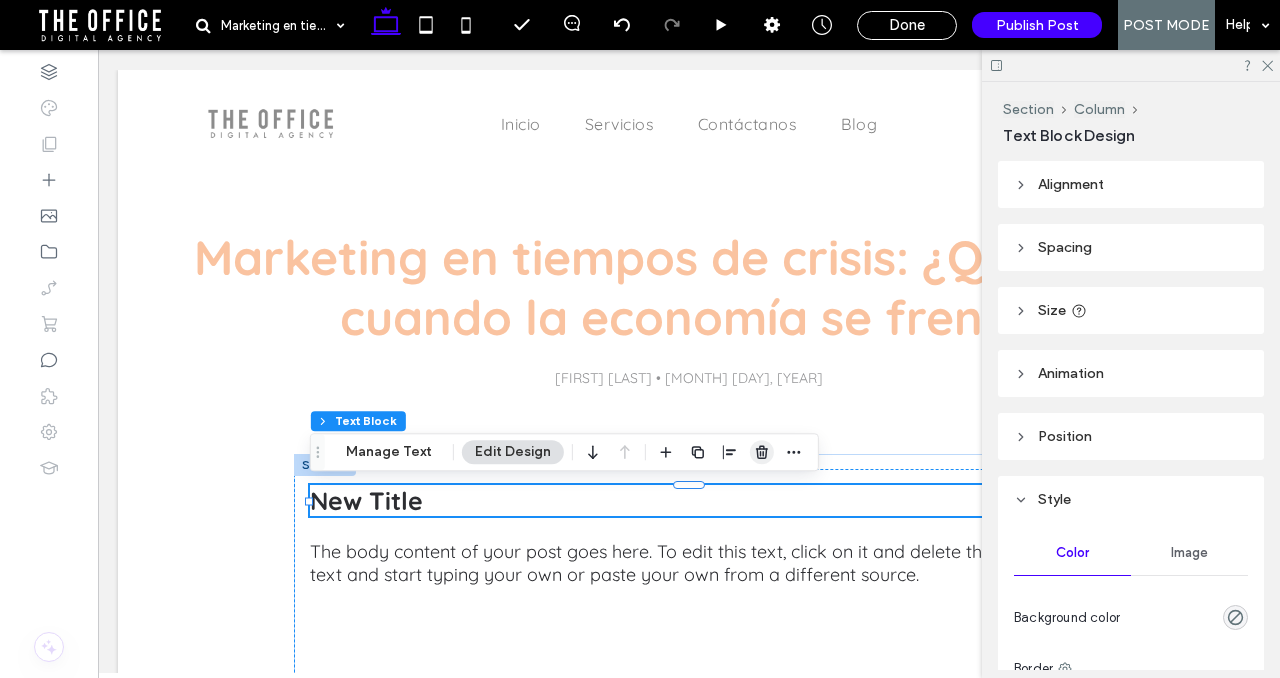 click 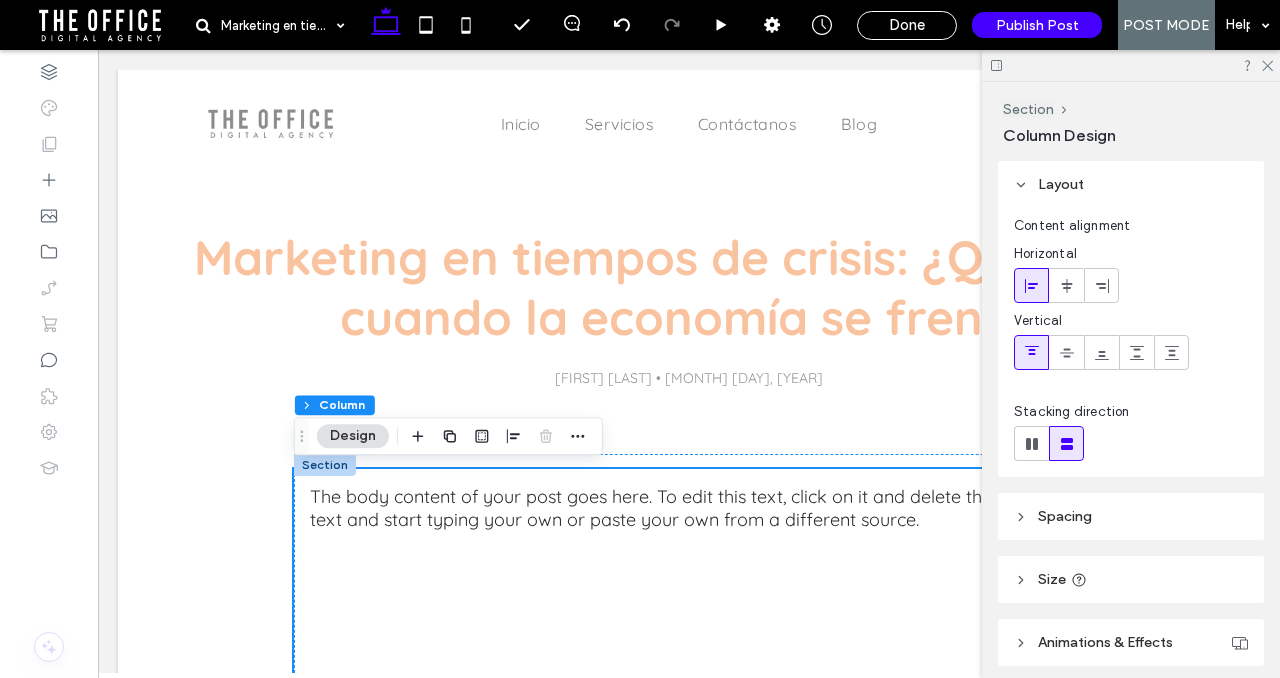 click at bounding box center [1131, 65] 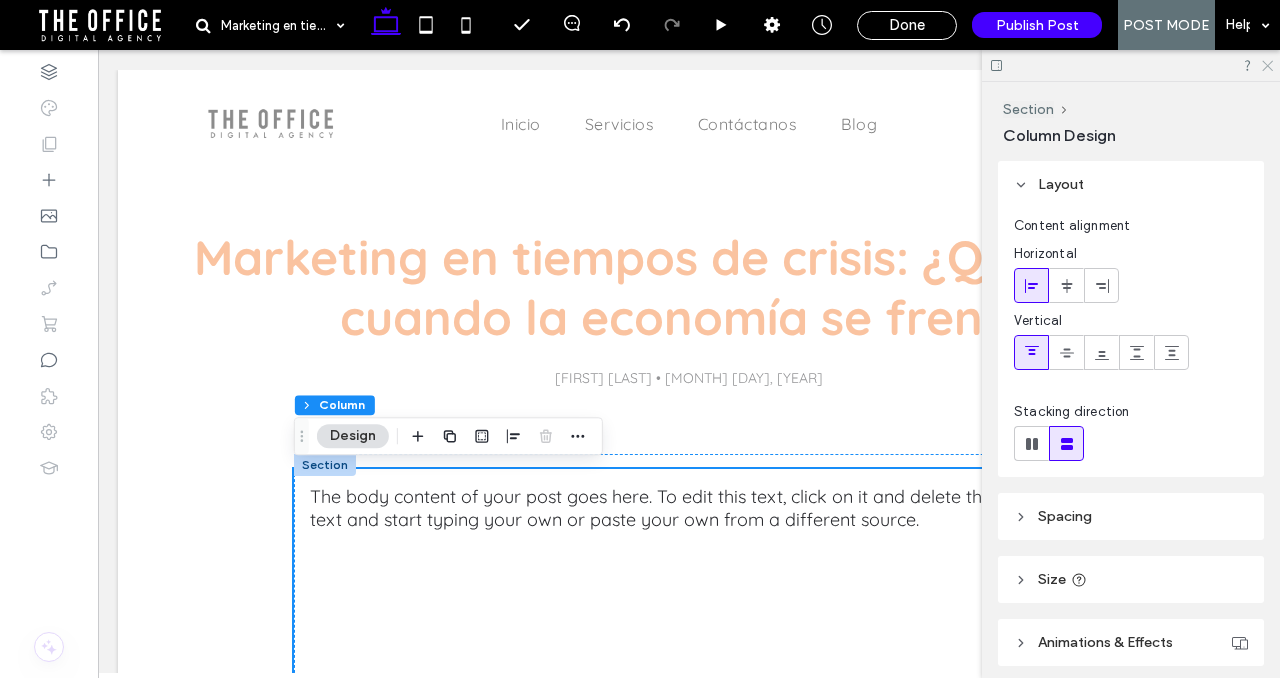 click 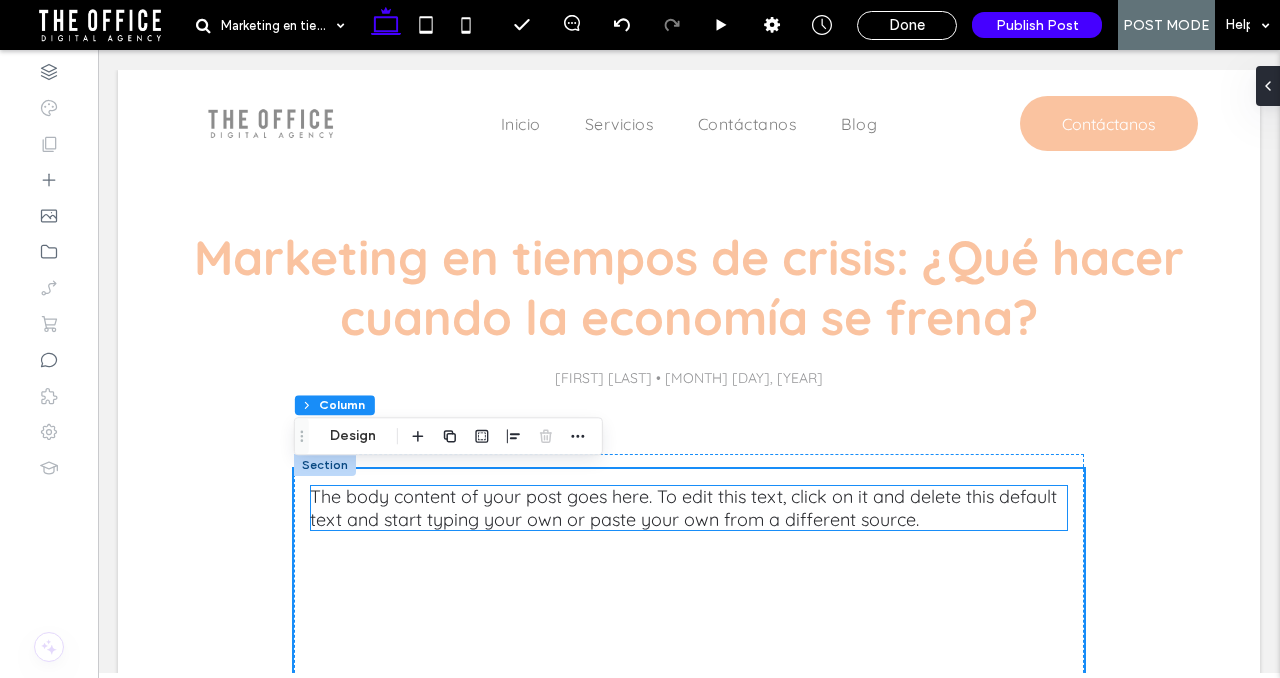 click on "The body content of your post goes here. To edit this text, click on it and delete this default text and start typing your own or paste your own from a different source." at bounding box center (683, 508) 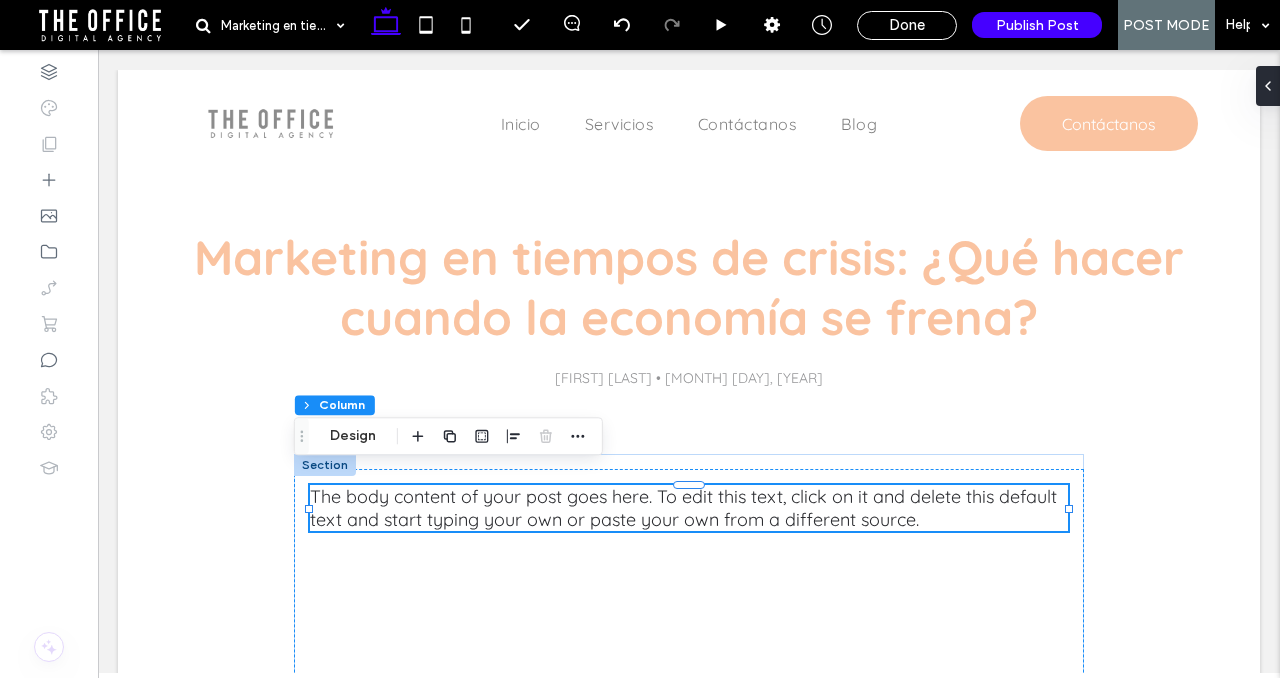click on "The body content of your post goes here. To edit this text, click on it and delete this default text and start typing your own or paste your own from a different source." at bounding box center [689, 508] 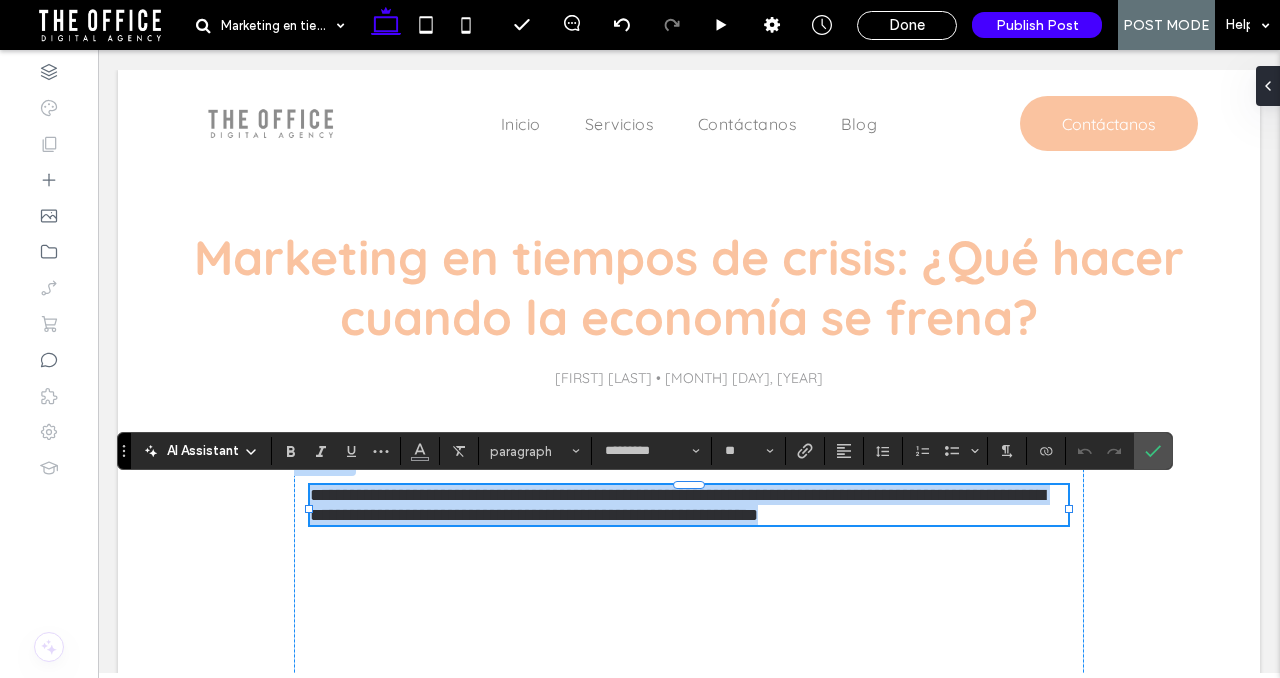 paste 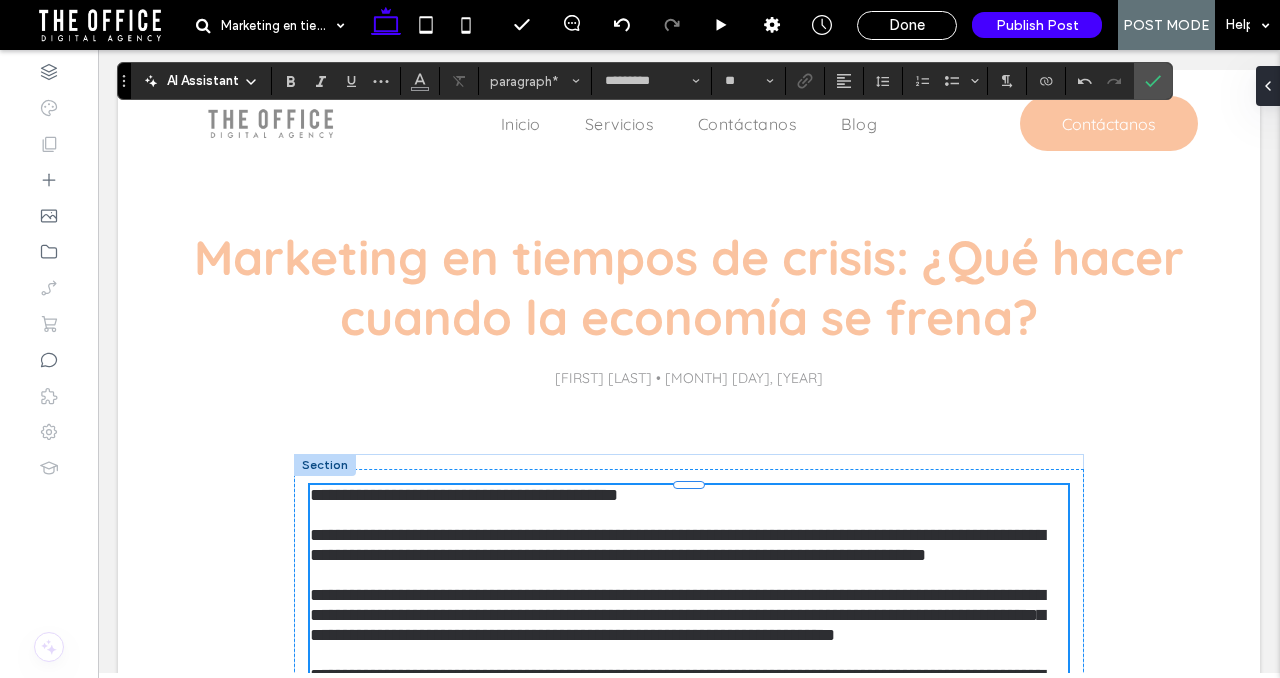 scroll, scrollTop: 2238, scrollLeft: 0, axis: vertical 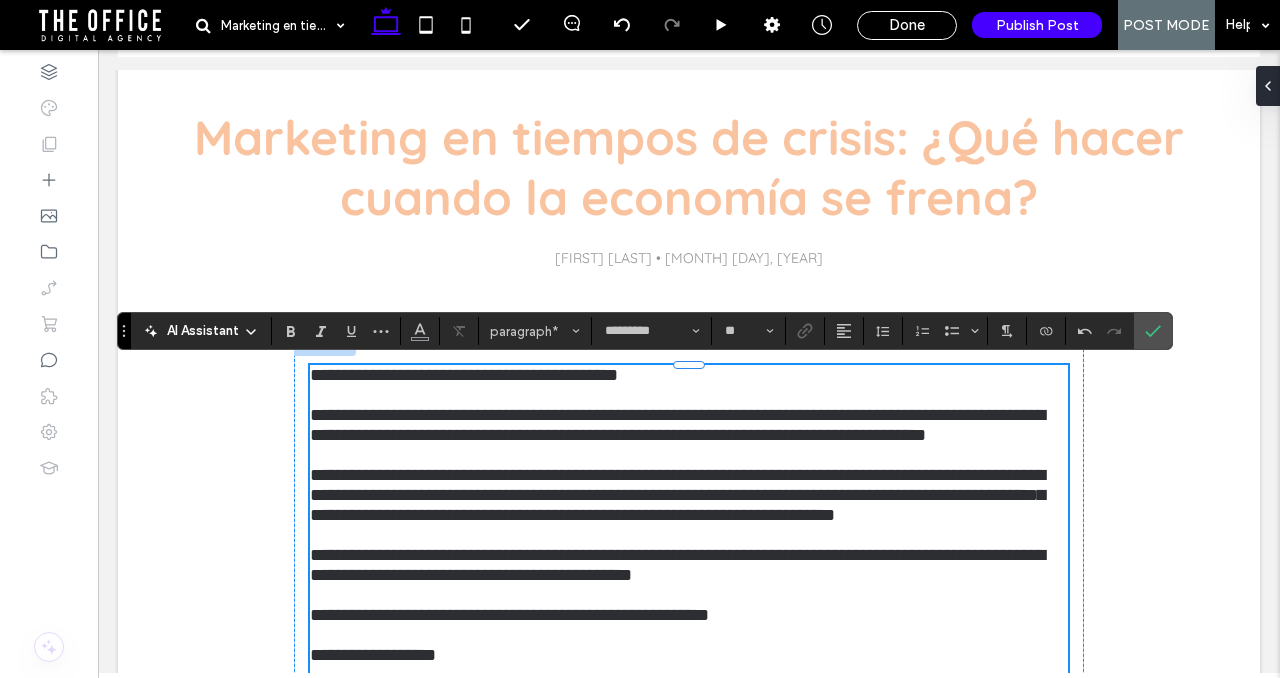 click on "**********" at bounding box center [464, 375] 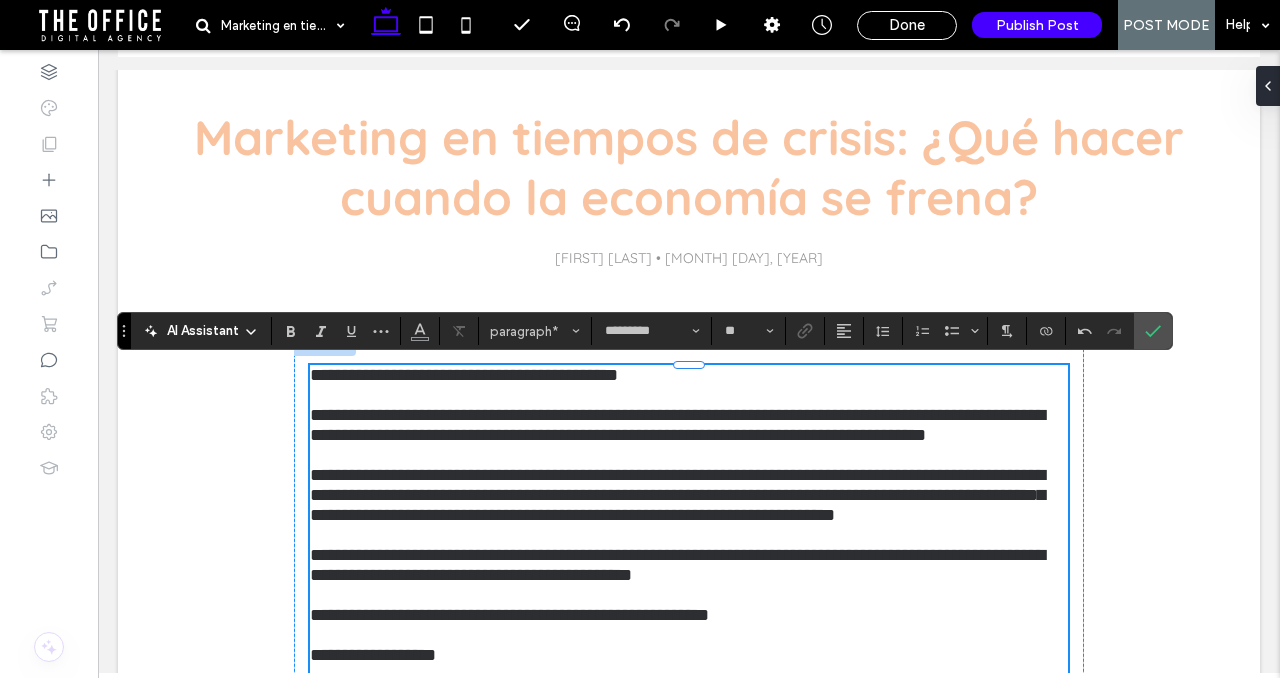 type 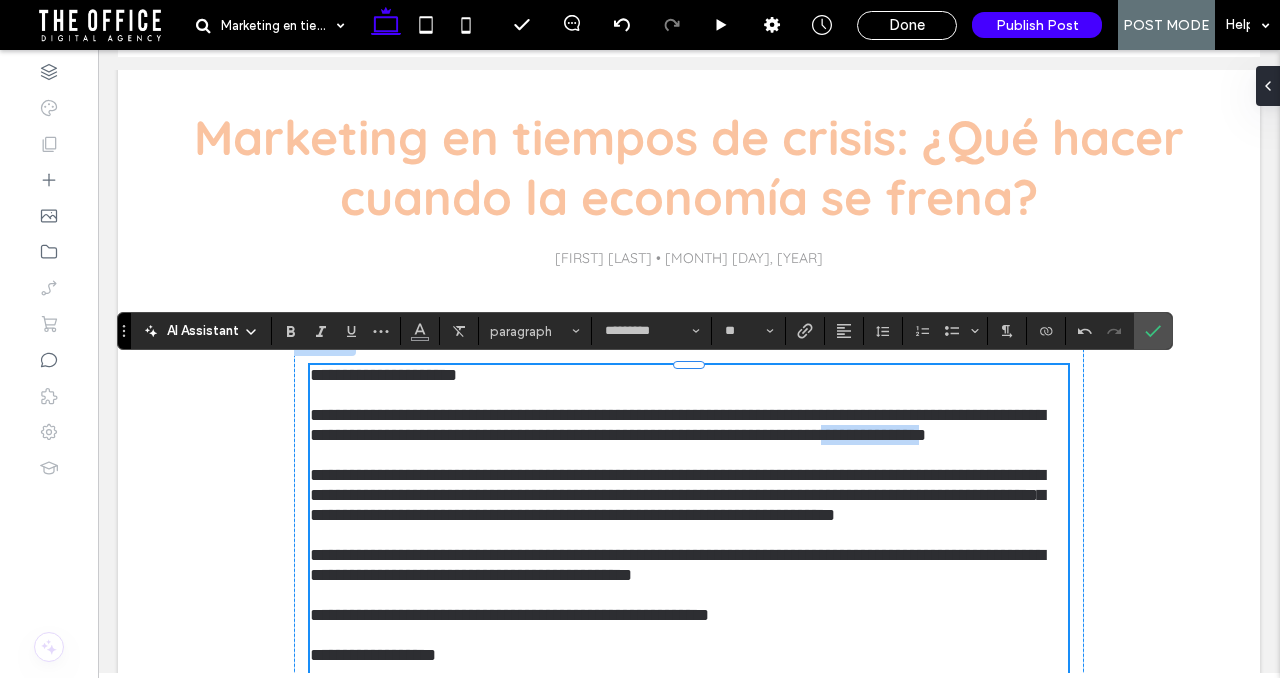 drag, startPoint x: 391, startPoint y: 473, endPoint x: 517, endPoint y: 476, distance: 126.035706 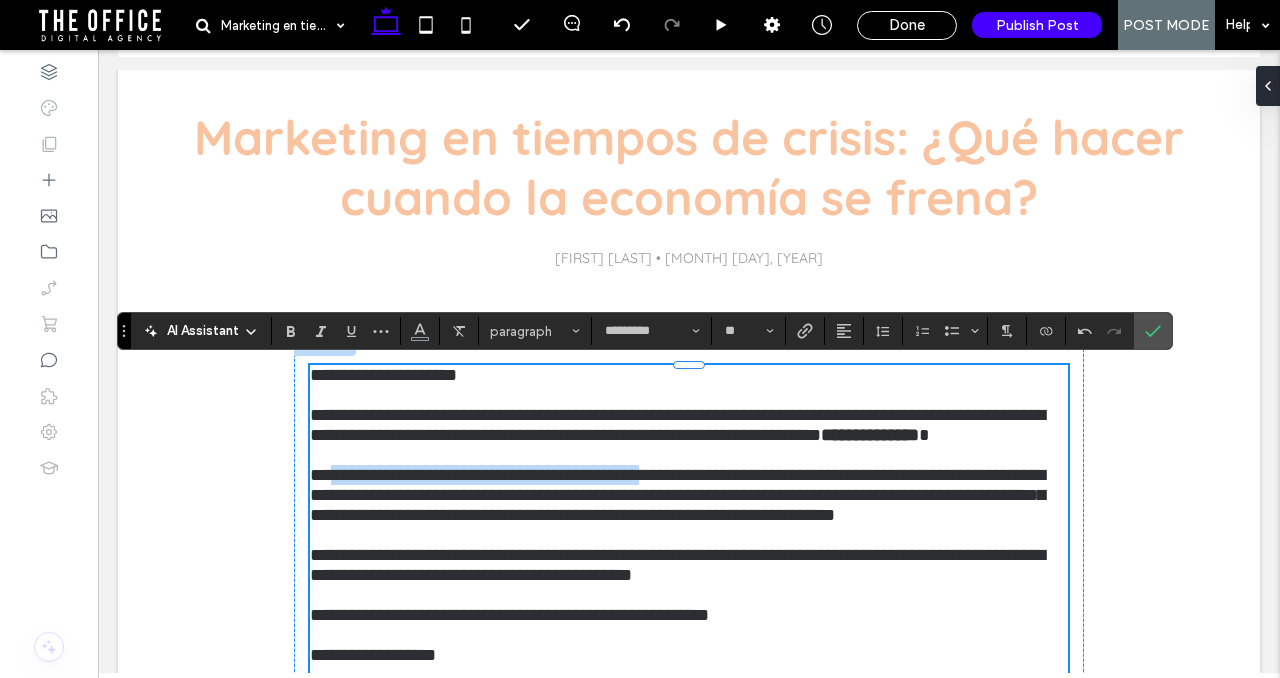drag, startPoint x: 328, startPoint y: 511, endPoint x: 719, endPoint y: 512, distance: 391.00128 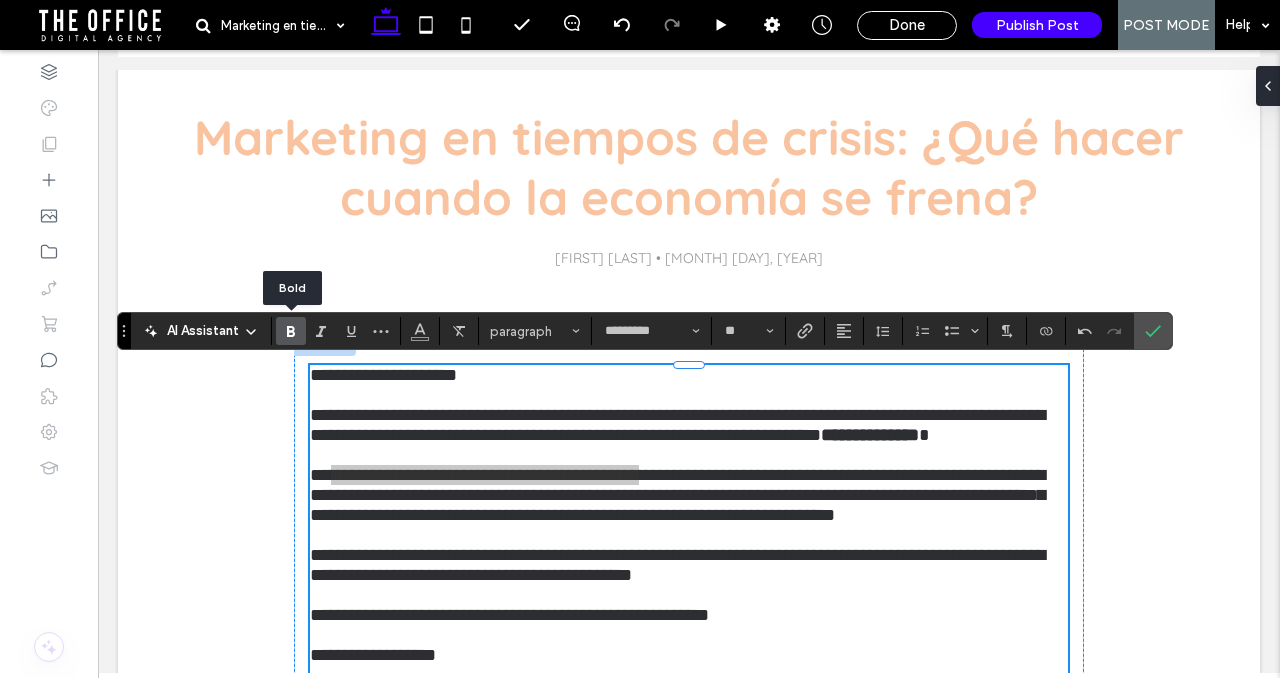 click 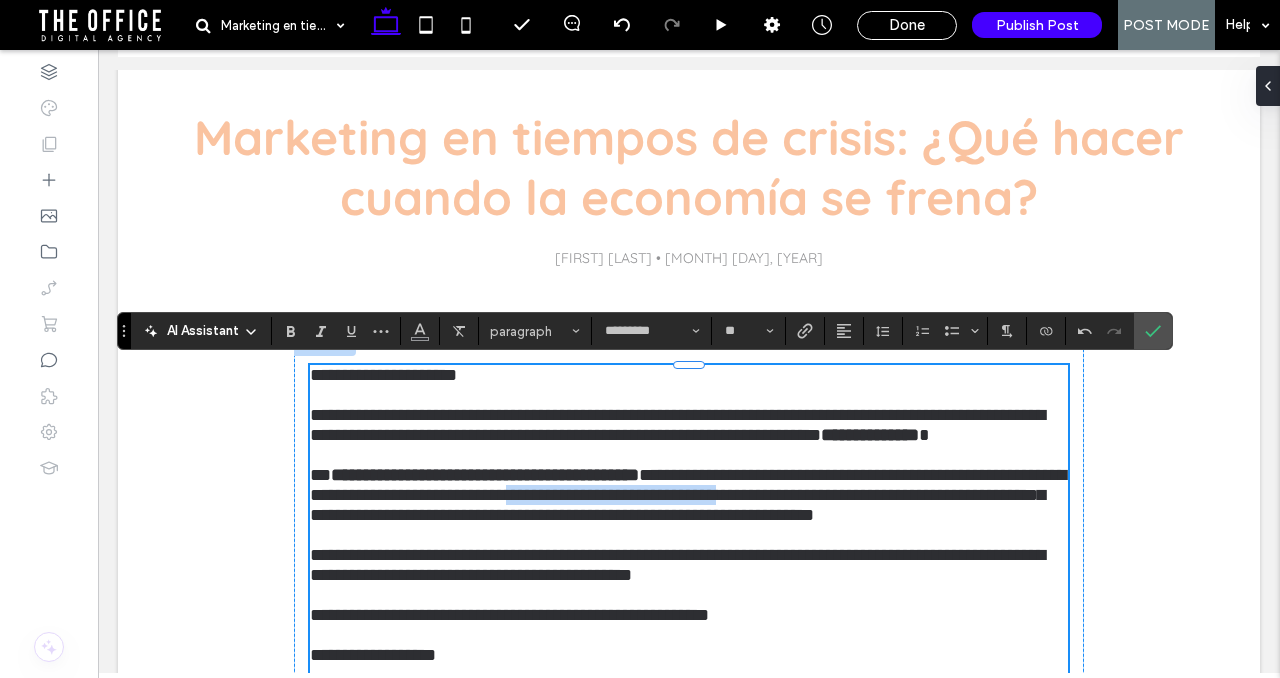 drag, startPoint x: 755, startPoint y: 544, endPoint x: 1007, endPoint y: 542, distance: 252.00793 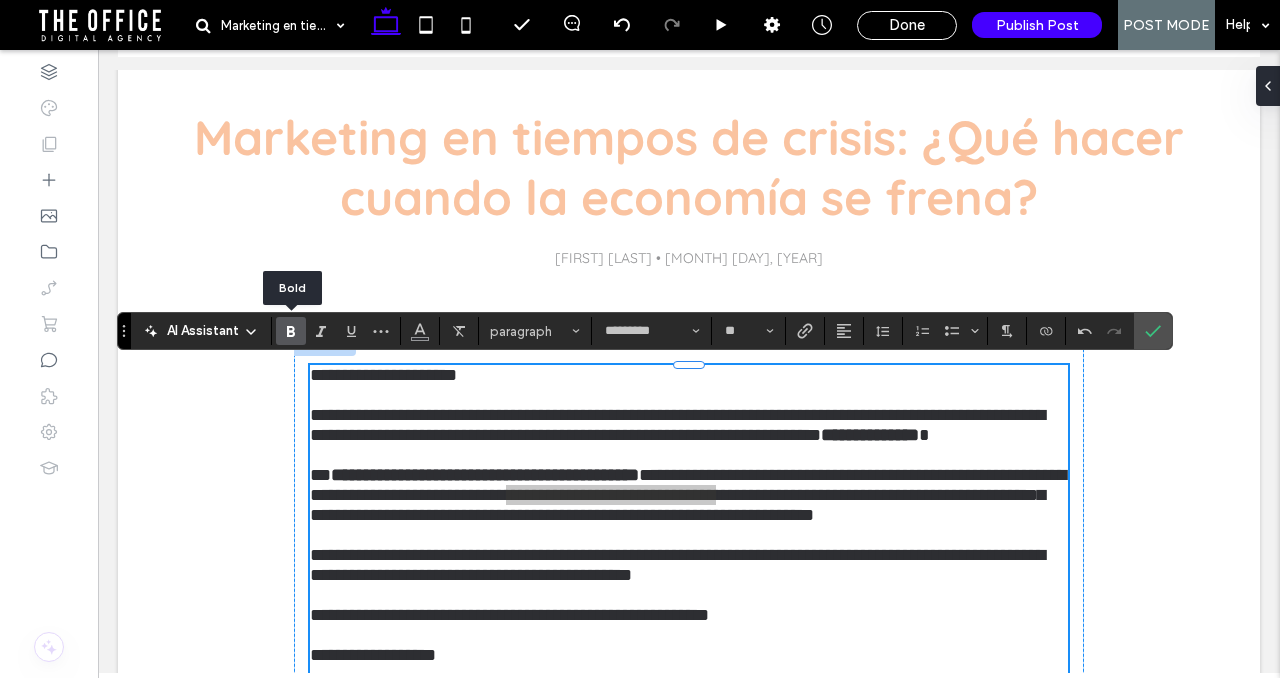 click 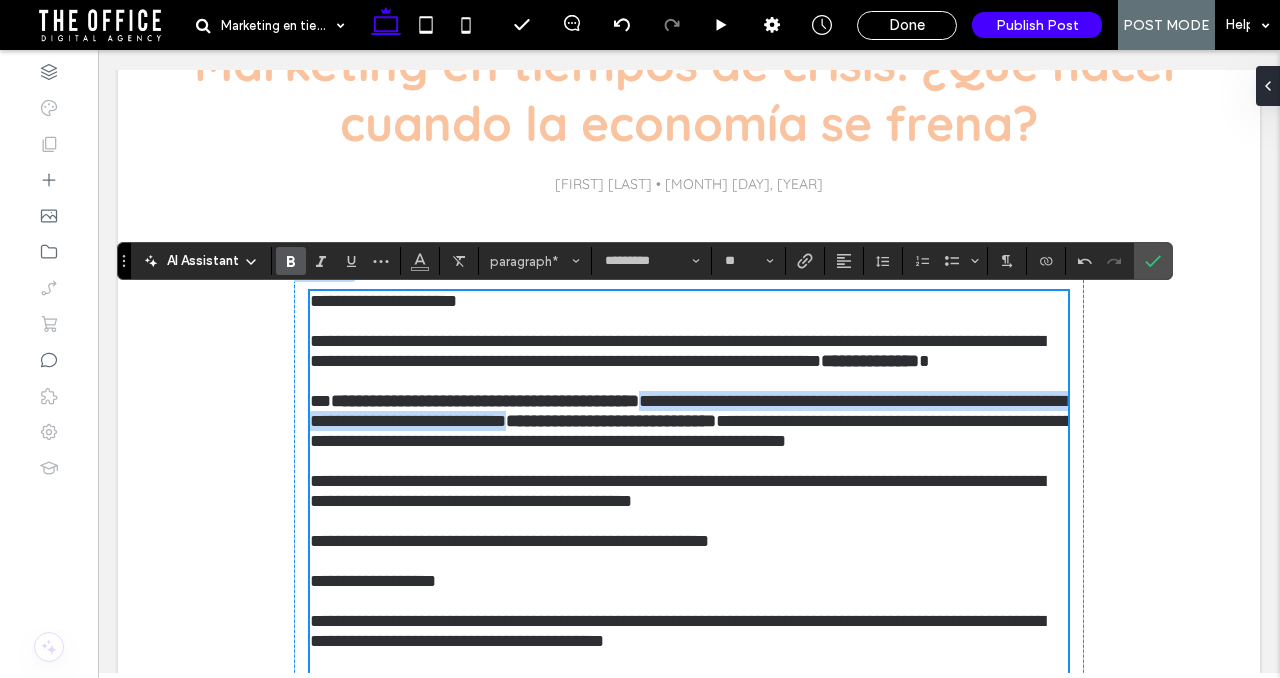 scroll, scrollTop: 202, scrollLeft: 0, axis: vertical 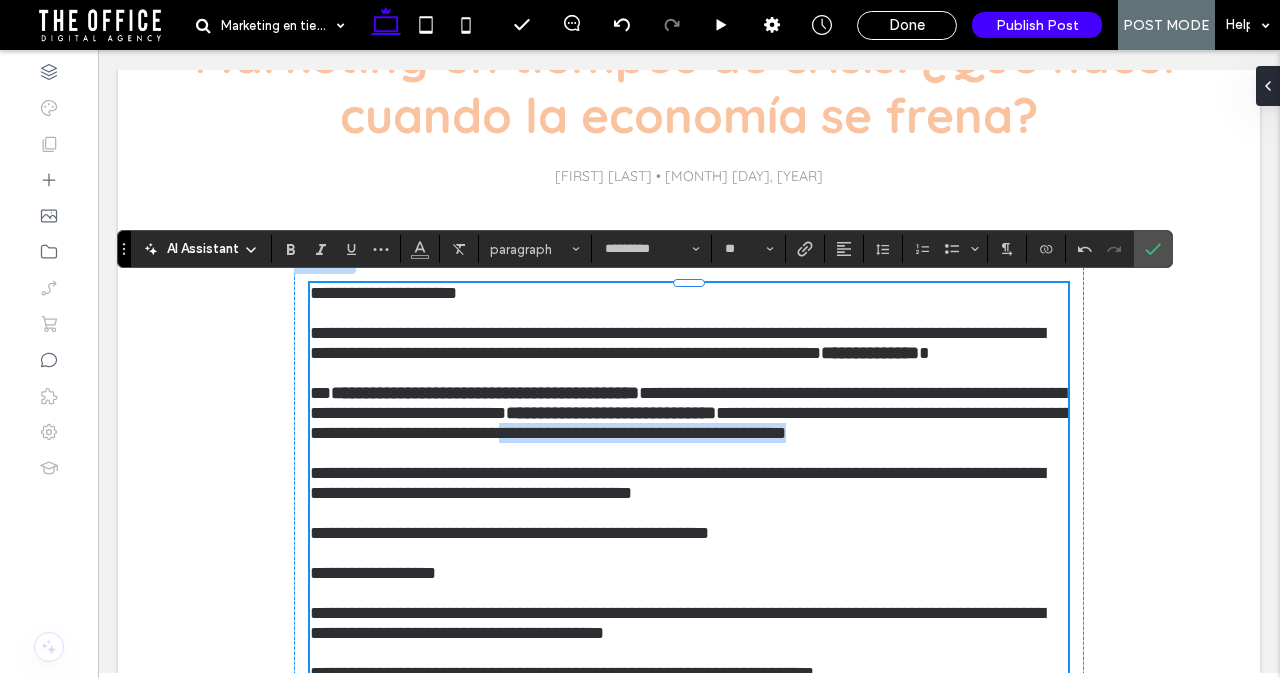 drag, startPoint x: 941, startPoint y: 483, endPoint x: 985, endPoint y: 498, distance: 46.486557 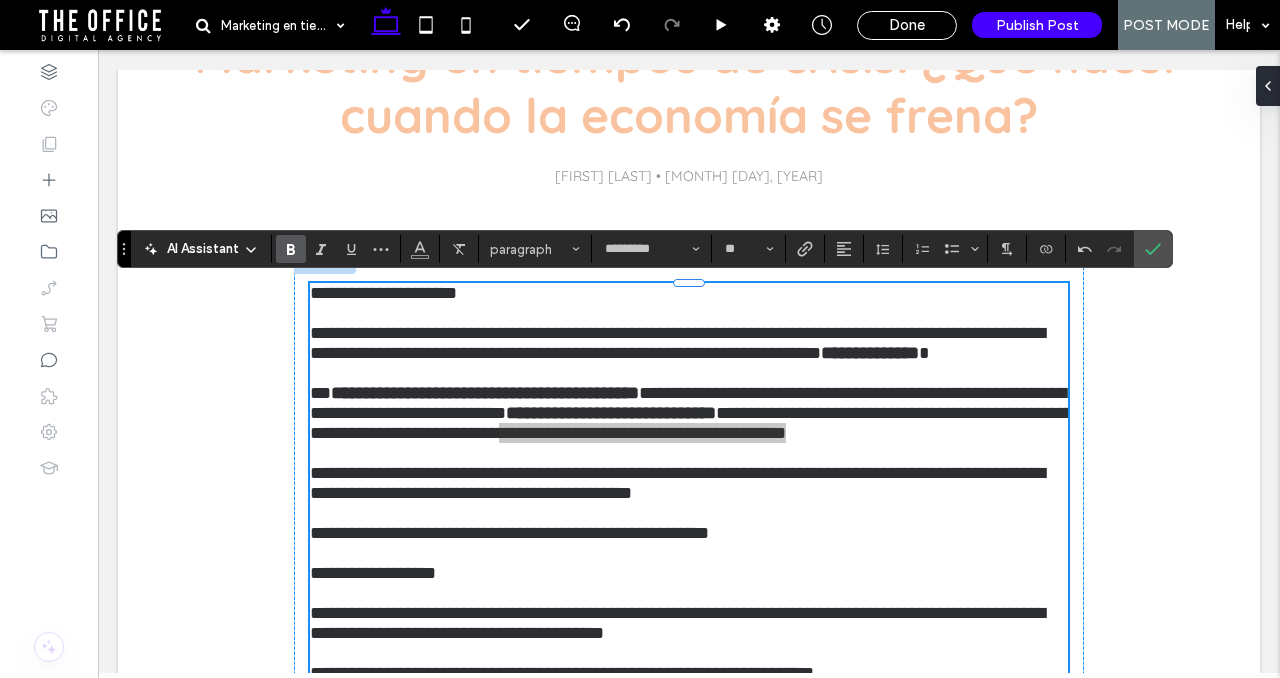 click 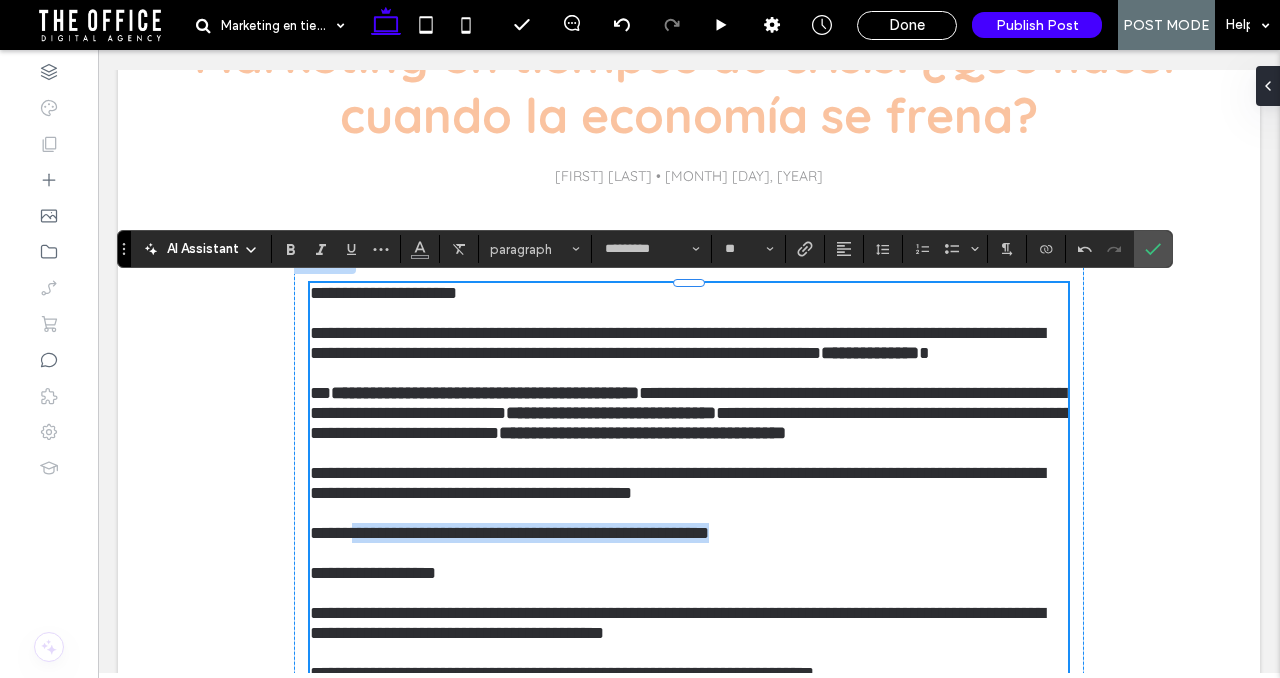 drag, startPoint x: 366, startPoint y: 618, endPoint x: 794, endPoint y: 620, distance: 428.00467 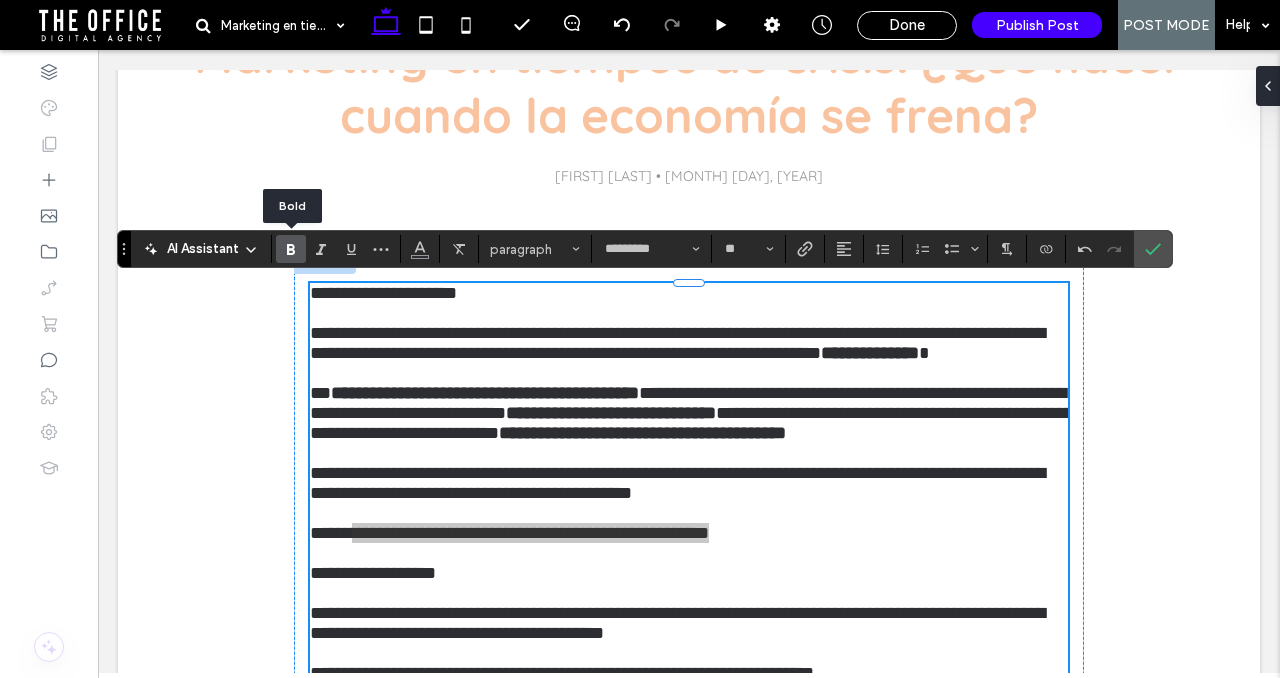 click 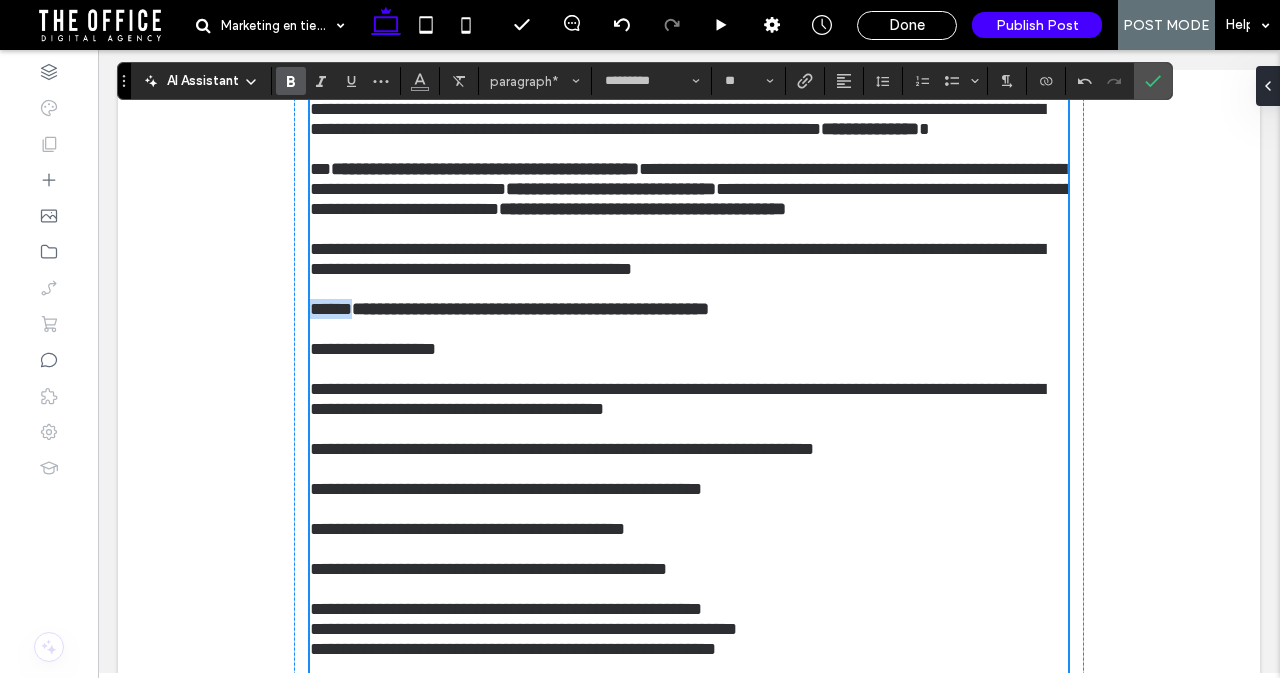 scroll, scrollTop: 465, scrollLeft: 0, axis: vertical 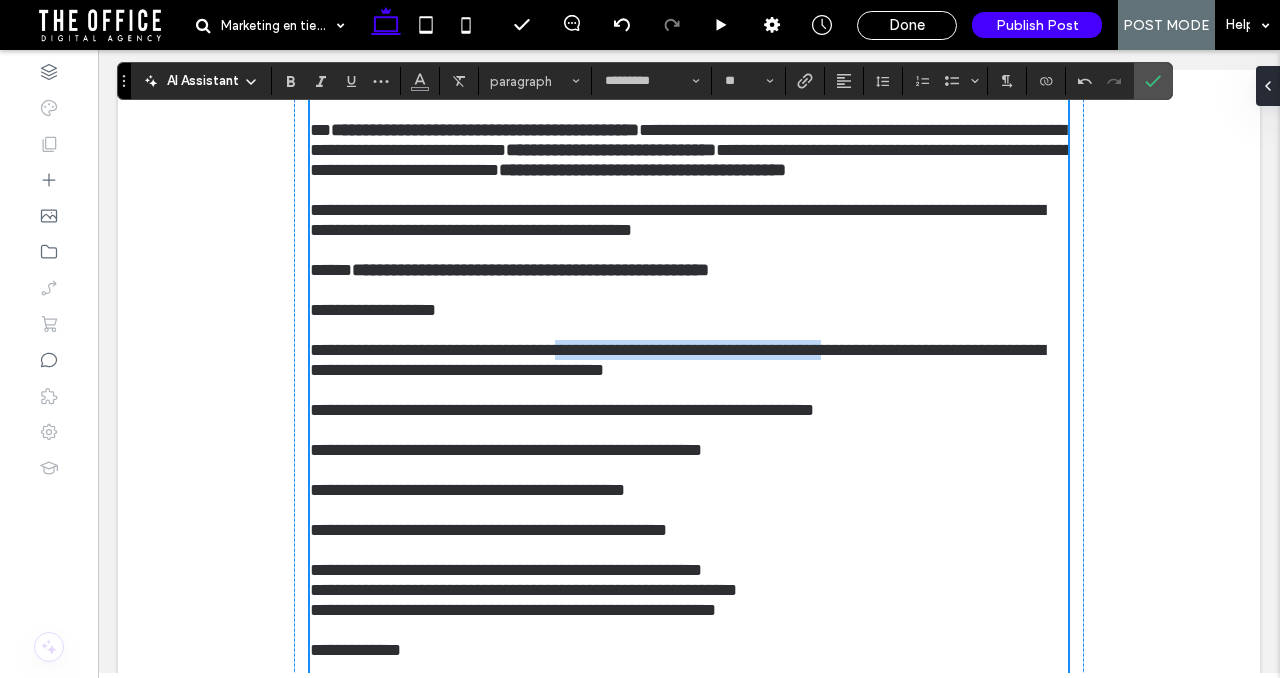 drag, startPoint x: 626, startPoint y: 443, endPoint x: 950, endPoint y: 443, distance: 324 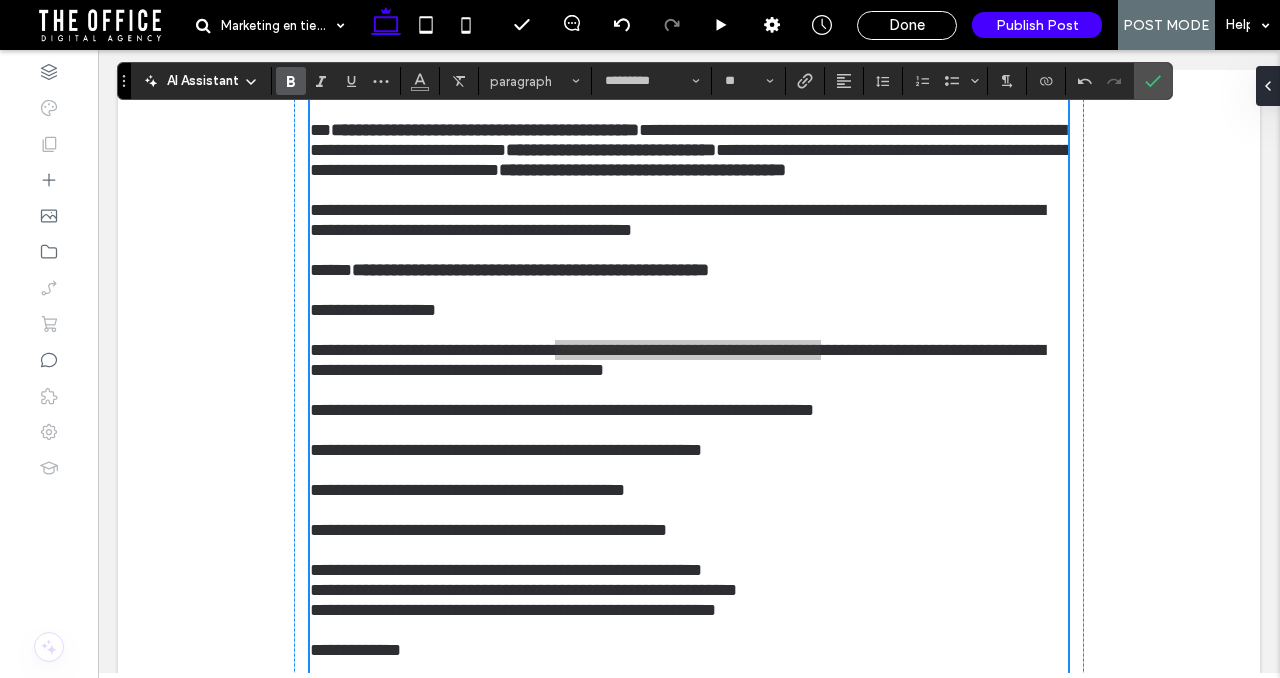 click at bounding box center (291, 81) 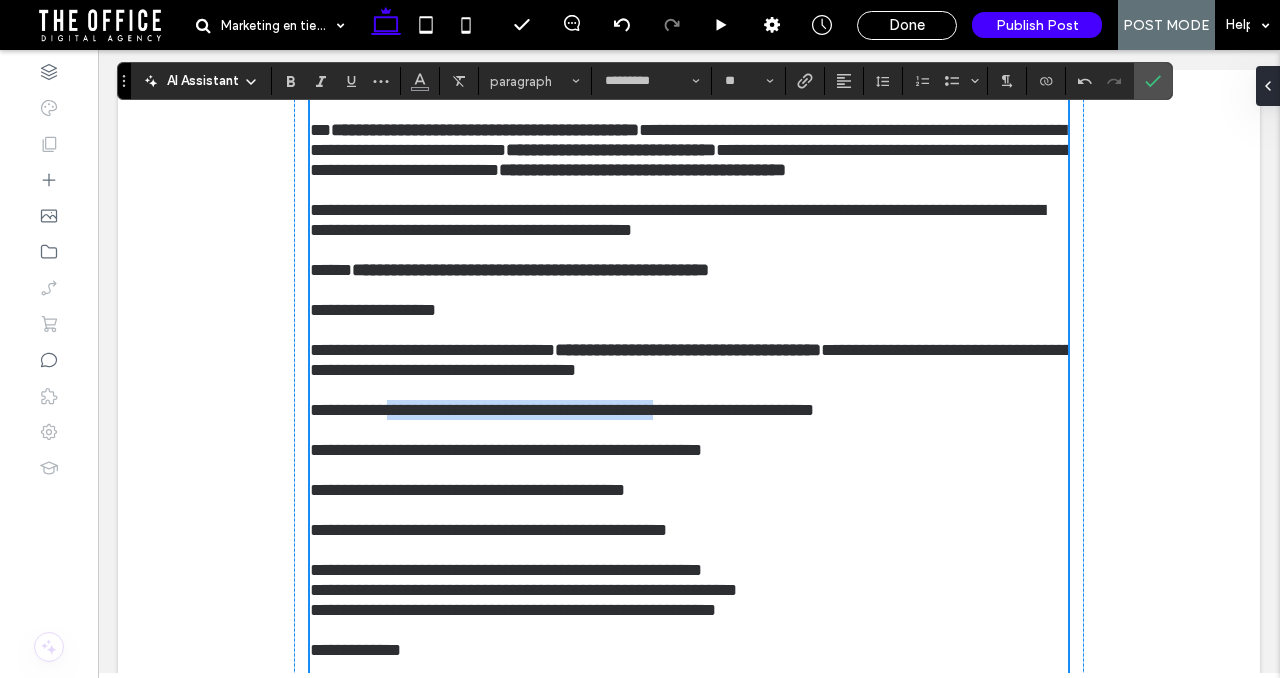 drag, startPoint x: 396, startPoint y: 522, endPoint x: 715, endPoint y: 521, distance: 319.00156 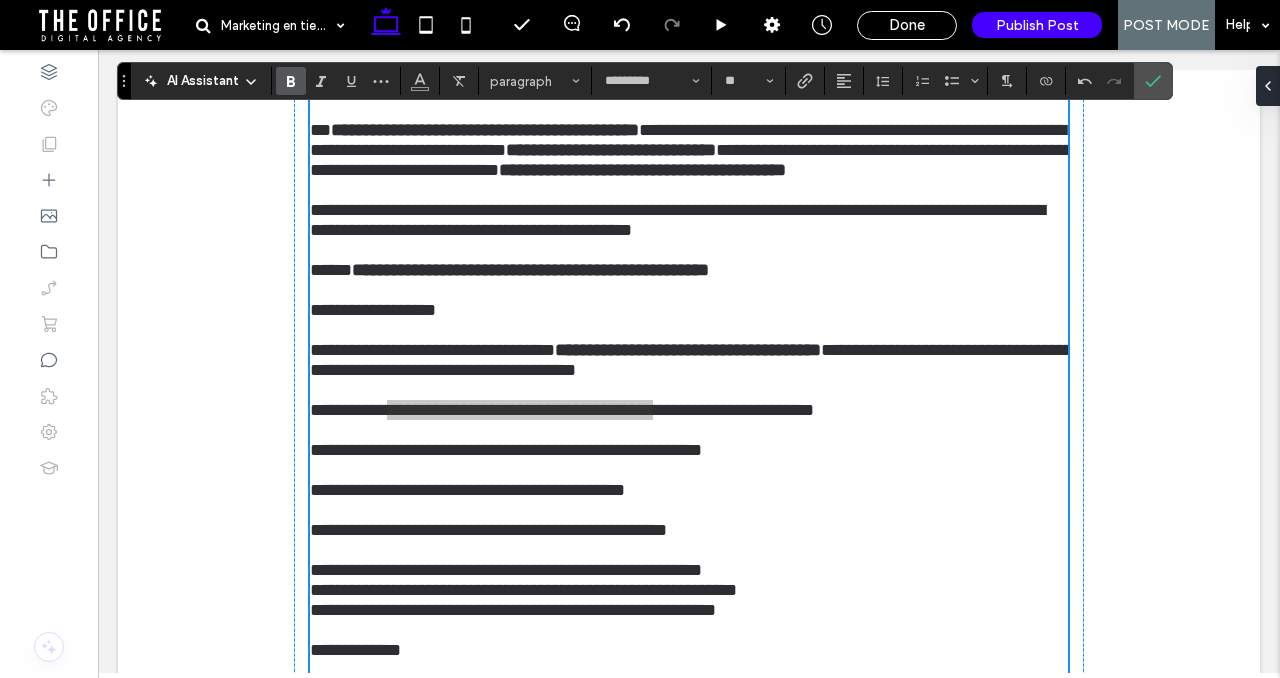 click 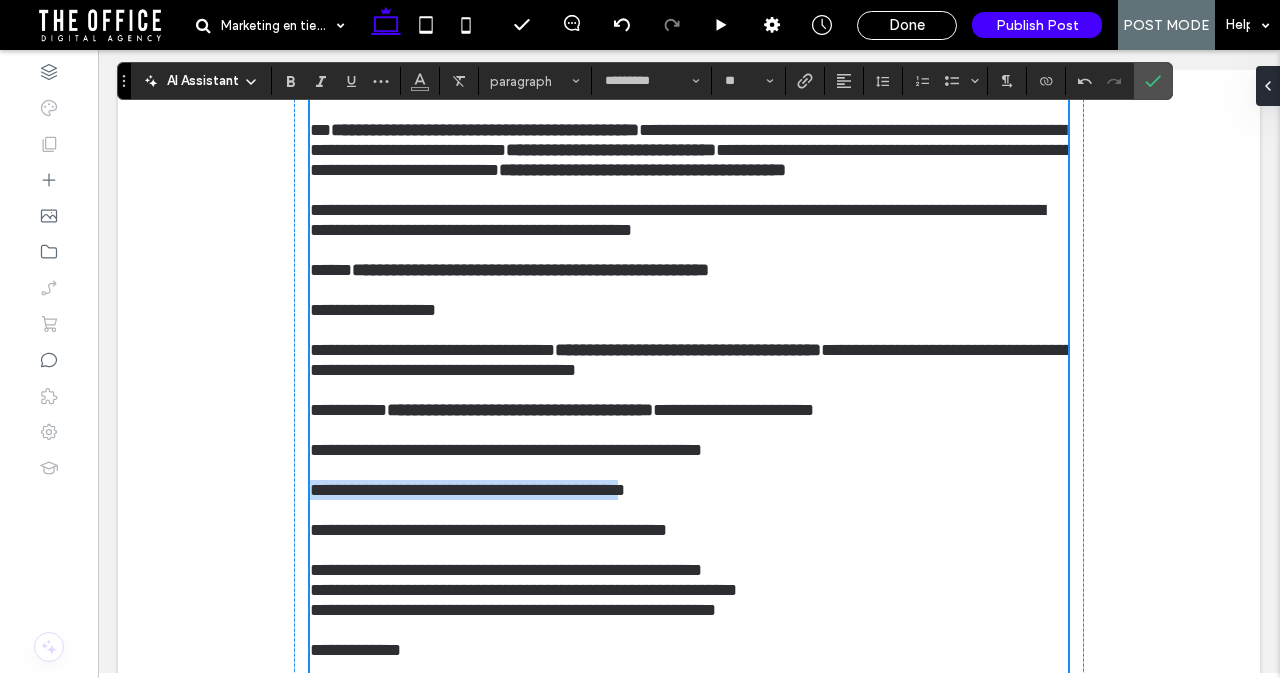 drag, startPoint x: 313, startPoint y: 606, endPoint x: 686, endPoint y: 609, distance: 373.01205 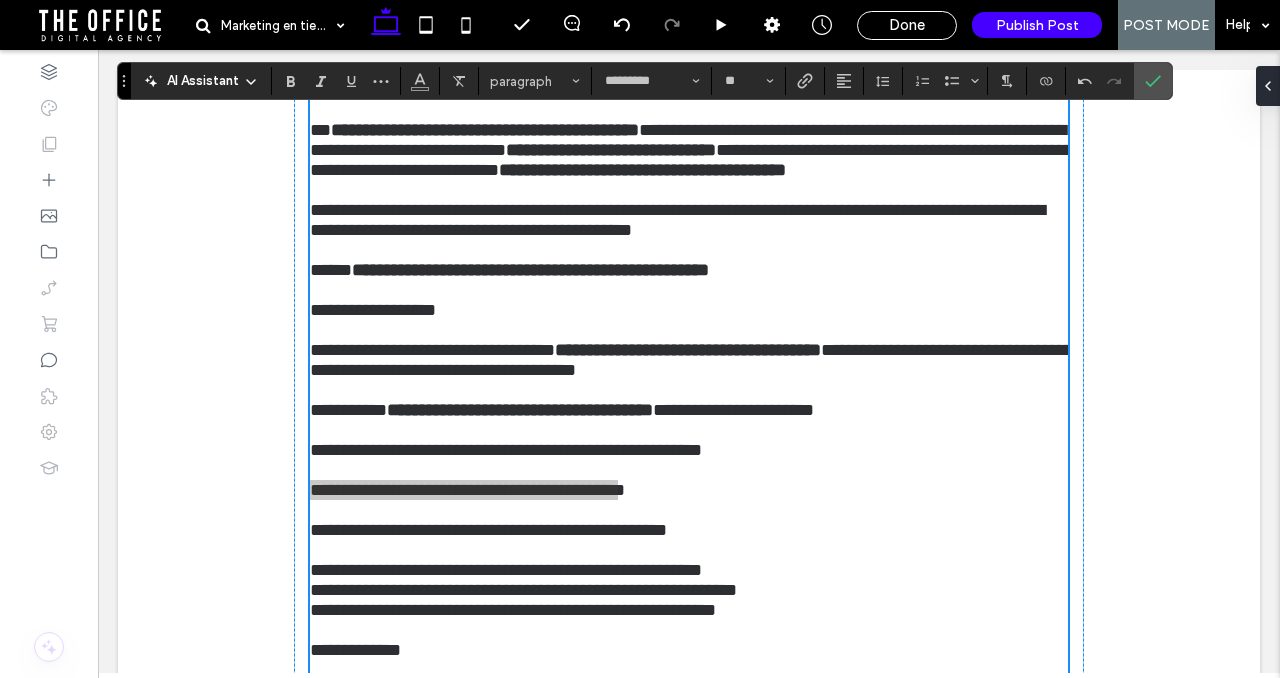click on "AI Assistant paragraph ********* **" at bounding box center [644, 81] 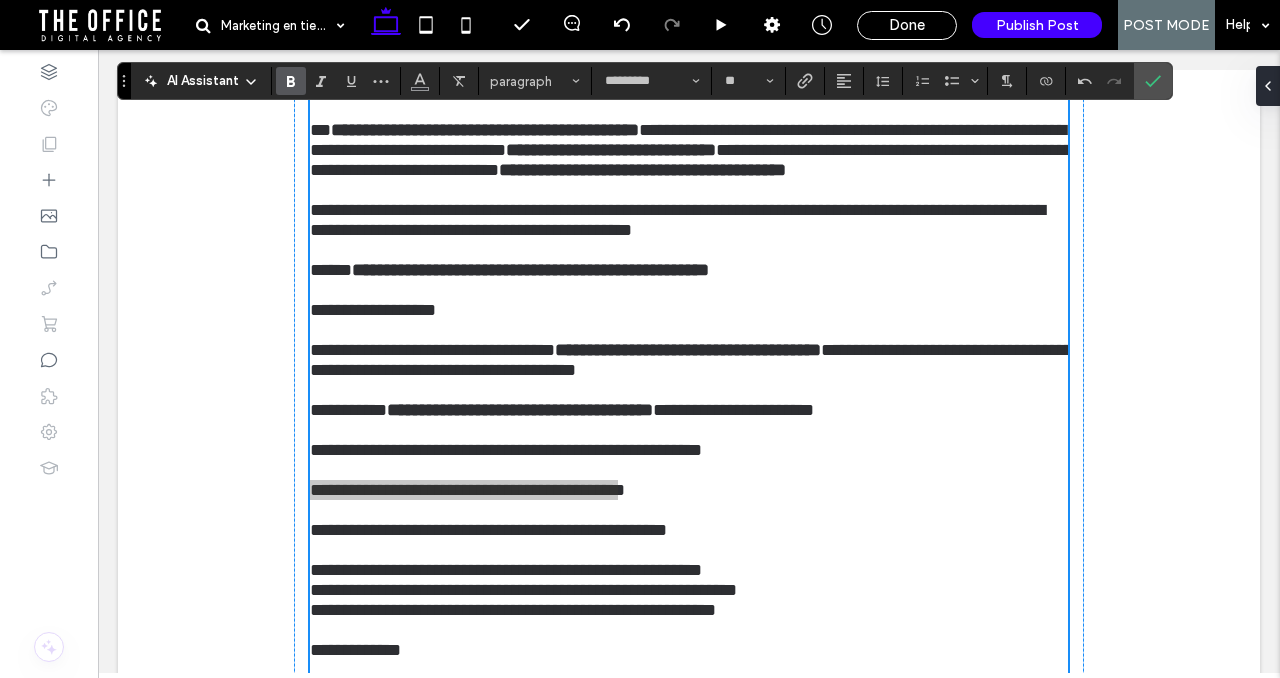 click 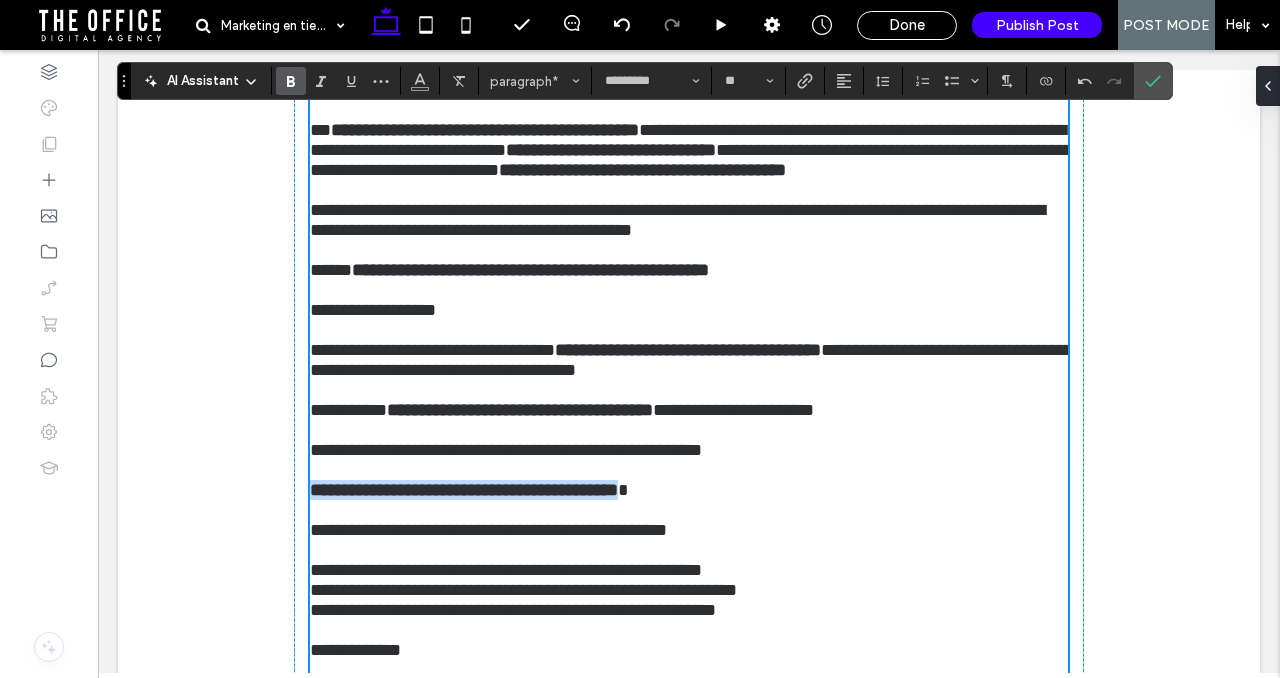 click on "**********" at bounding box center (689, 490) 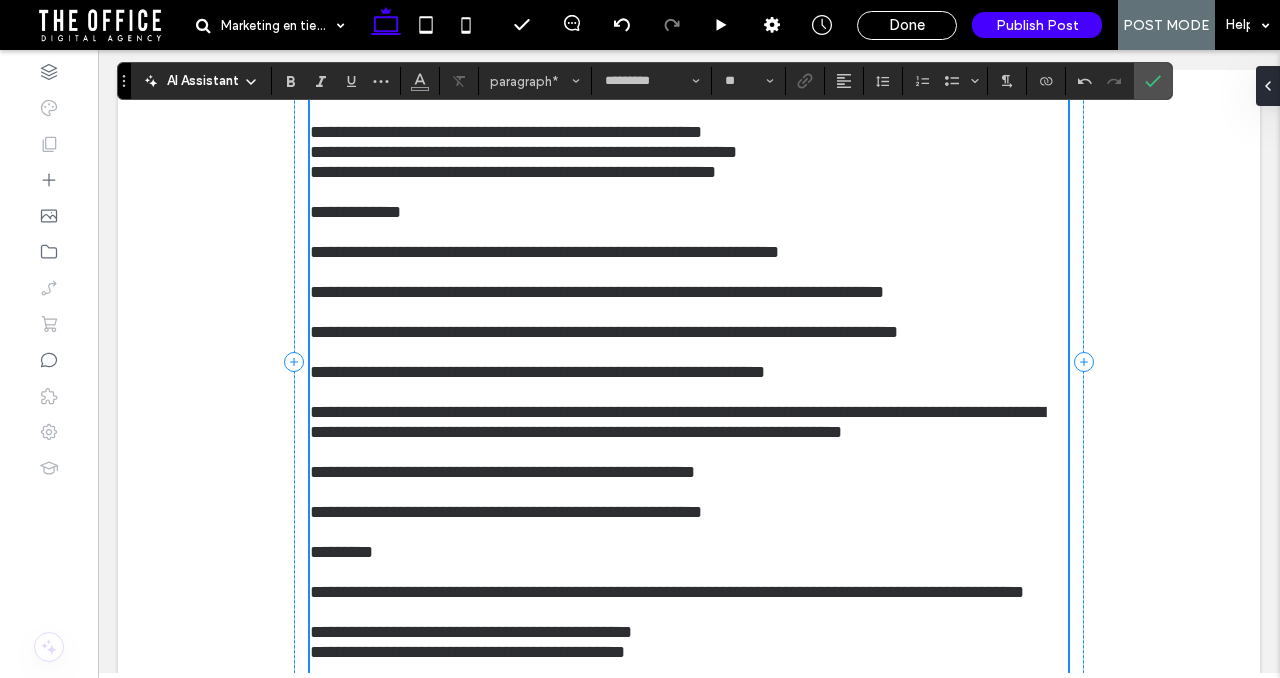scroll, scrollTop: 924, scrollLeft: 0, axis: vertical 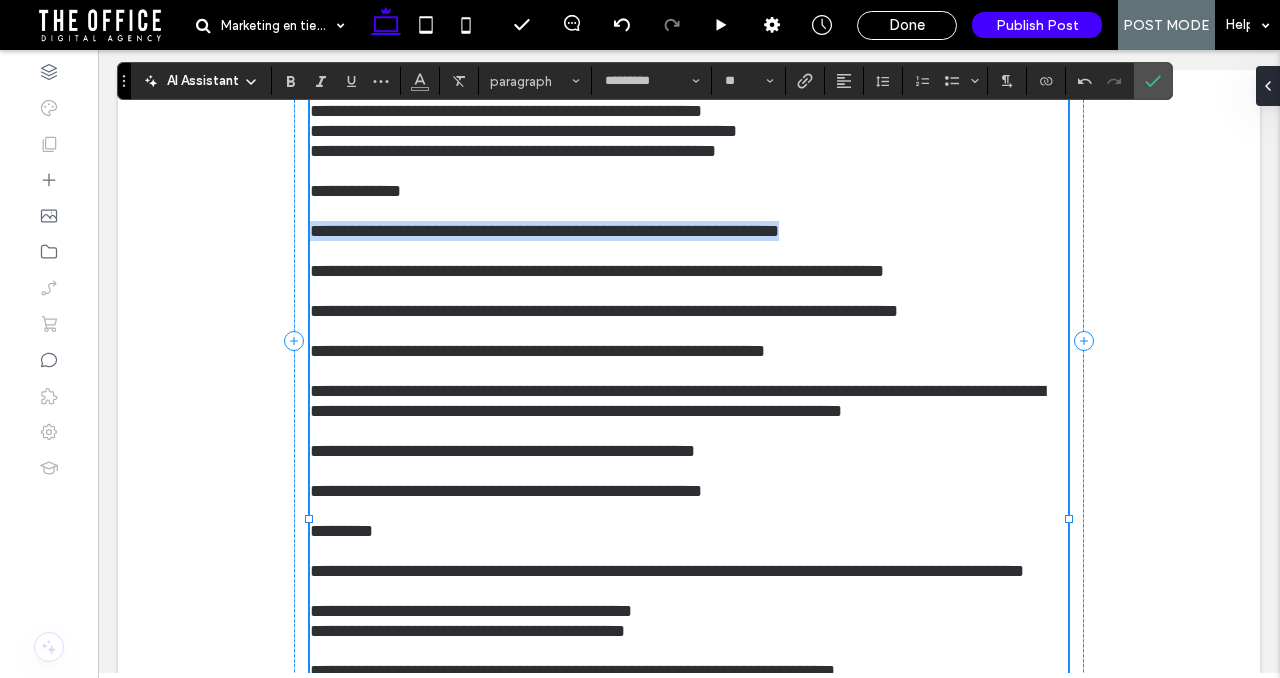 drag, startPoint x: 313, startPoint y: 381, endPoint x: 871, endPoint y: 381, distance: 558 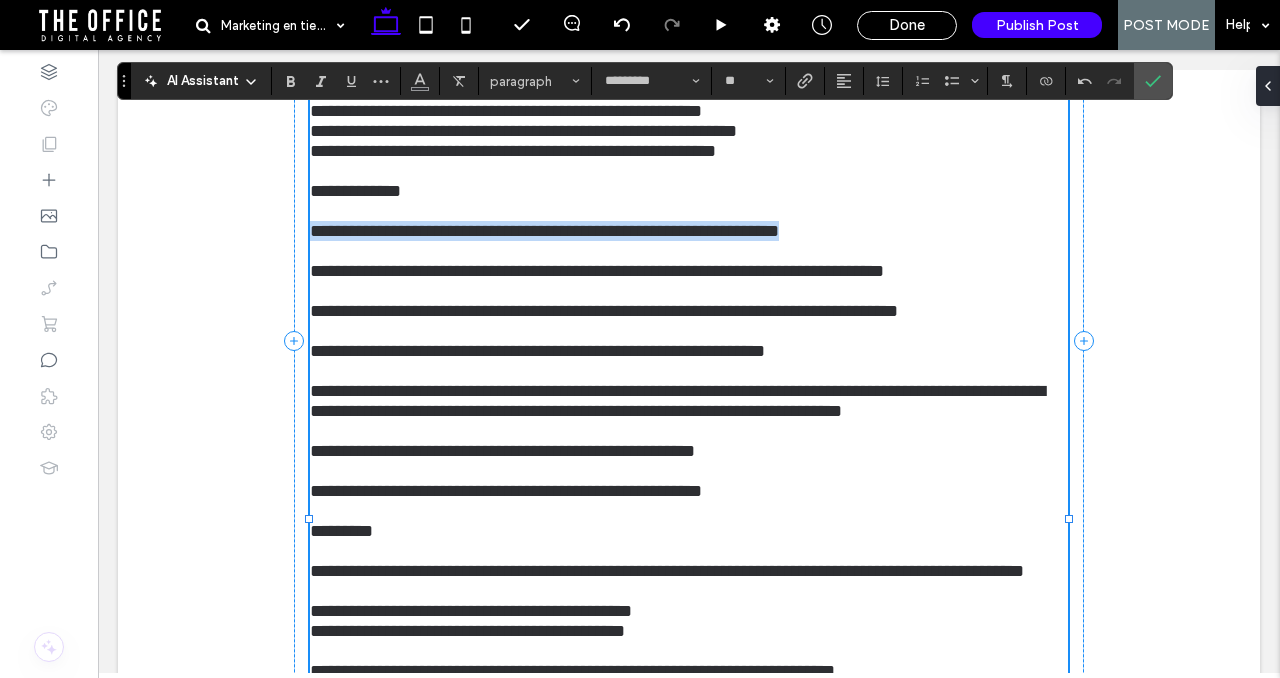 click on "**********" at bounding box center [689, 231] 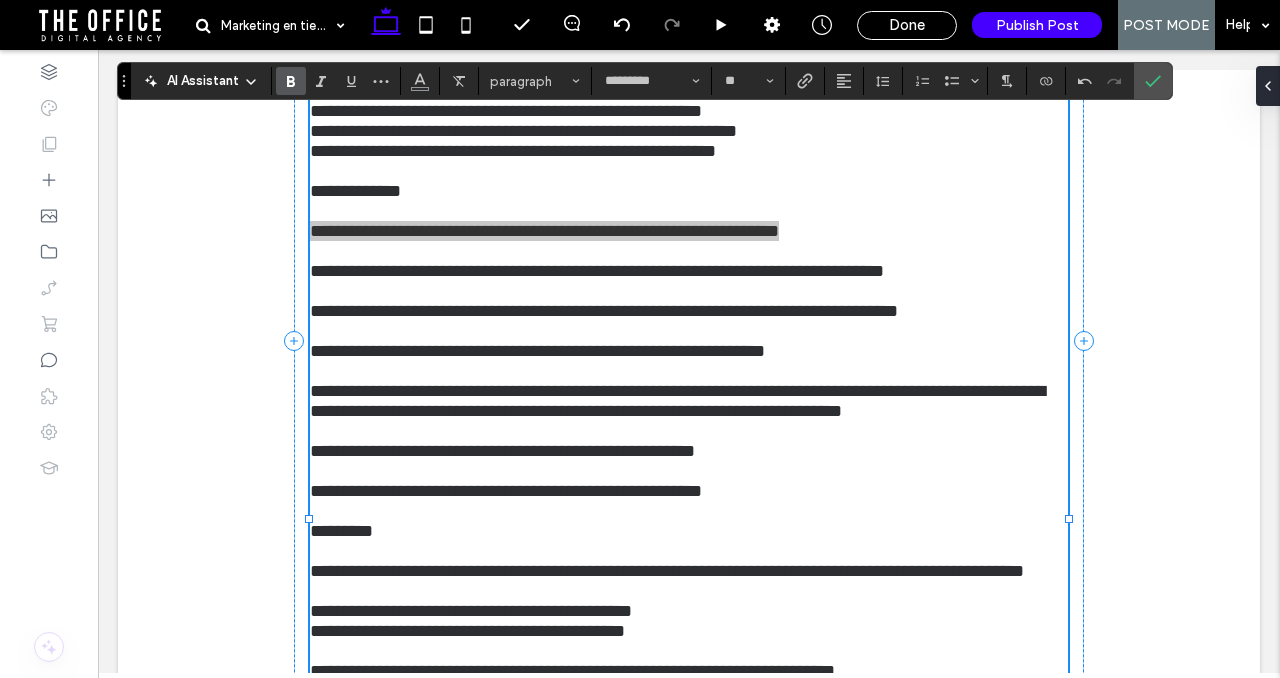 click at bounding box center (291, 81) 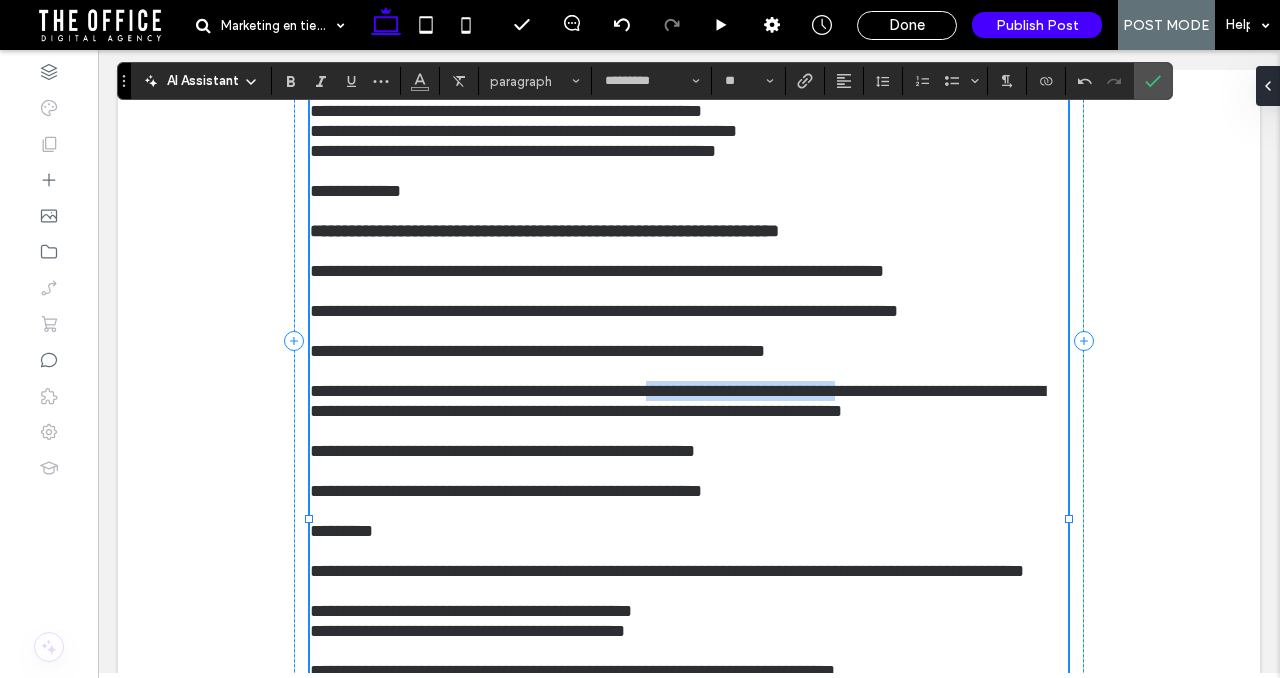 drag, startPoint x: 726, startPoint y: 564, endPoint x: 939, endPoint y: 556, distance: 213.15018 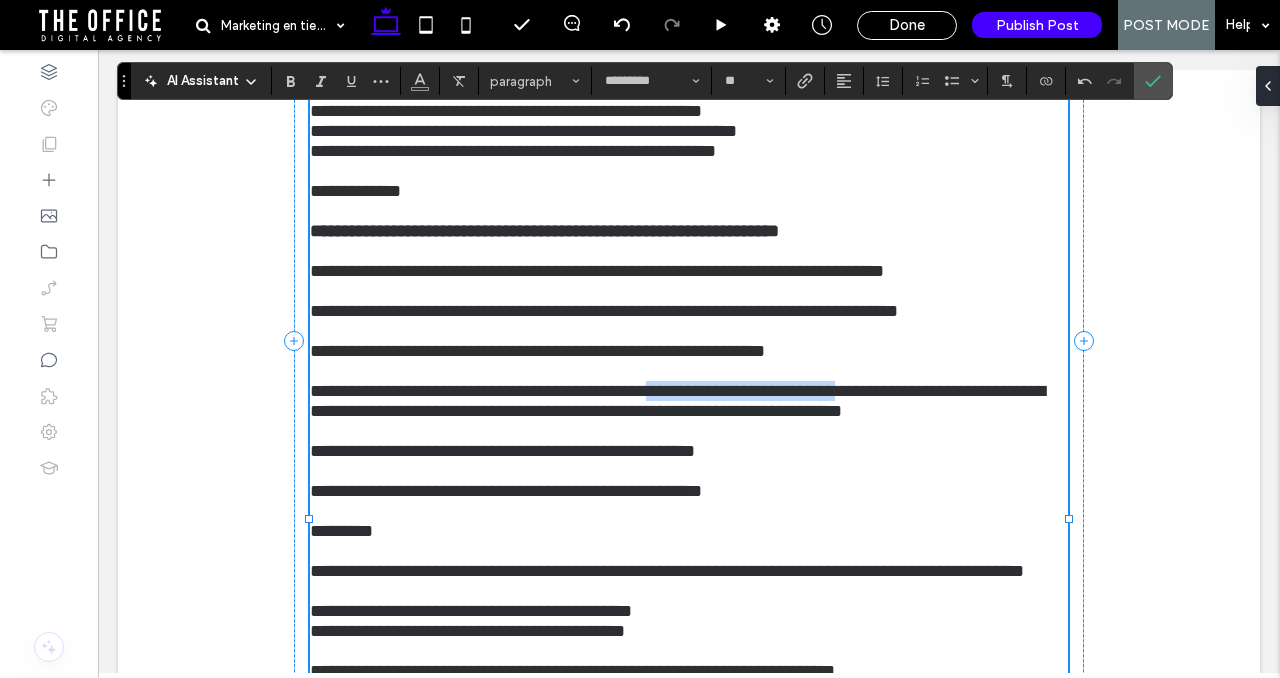 click on "**********" at bounding box center [677, 401] 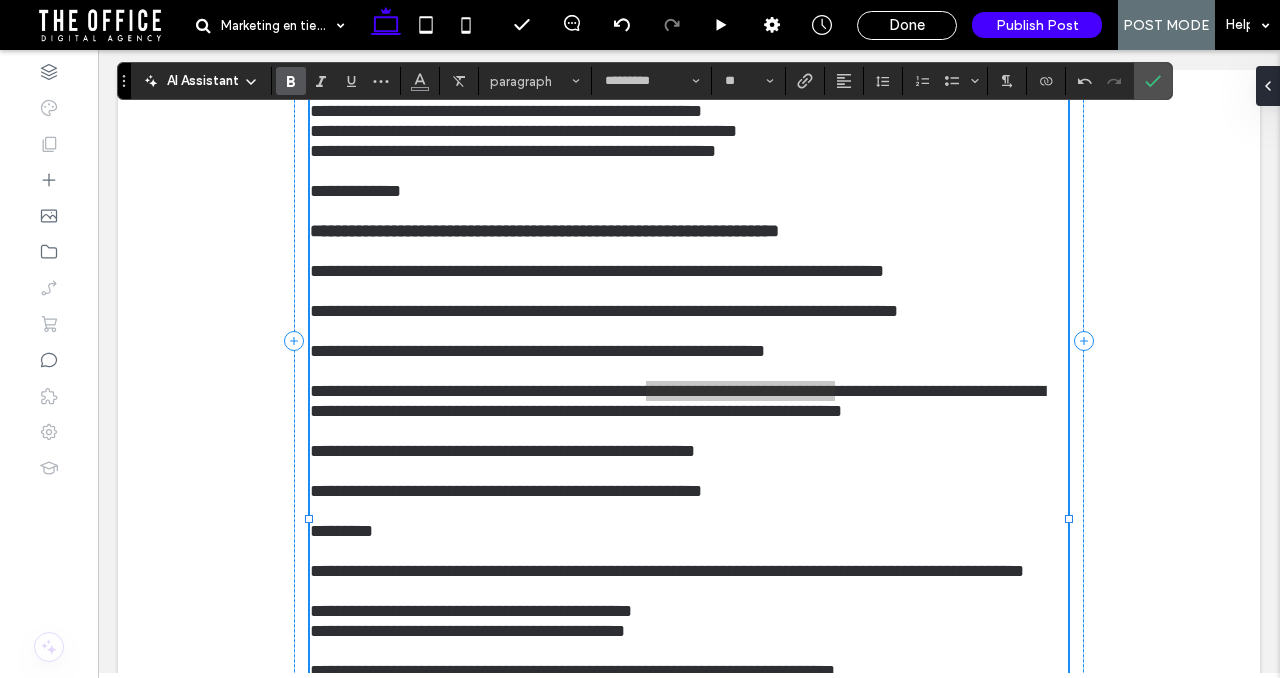click 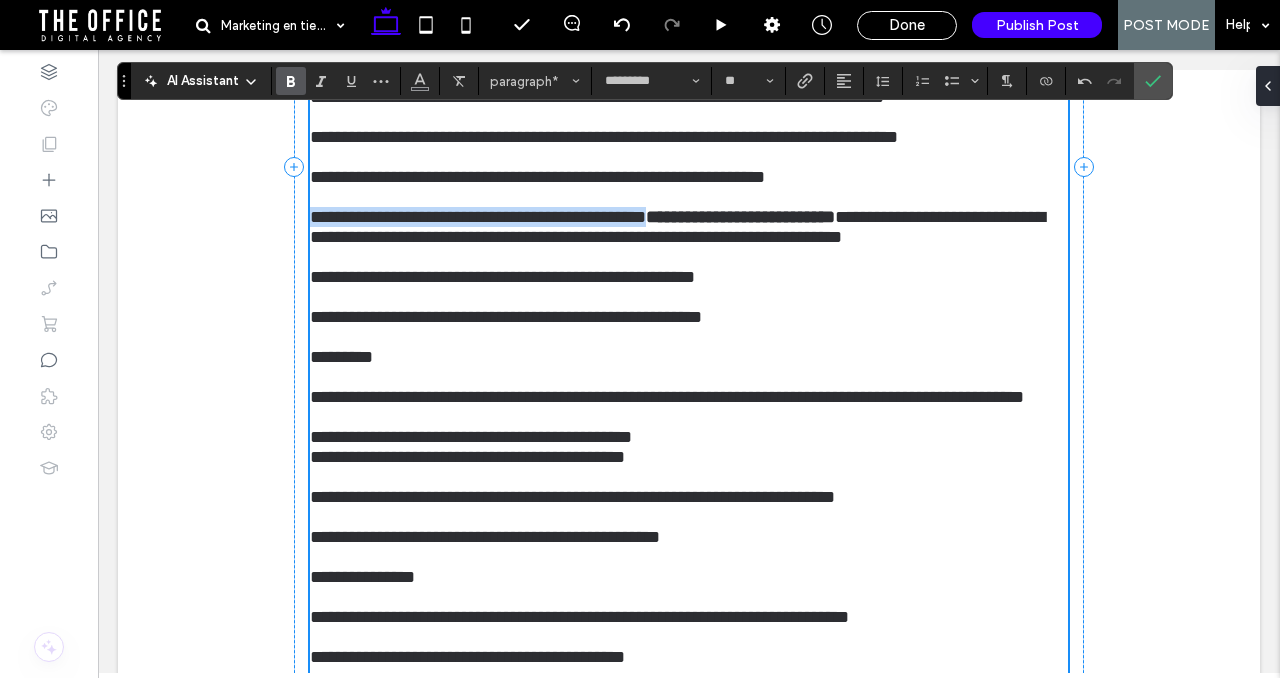 scroll, scrollTop: 1102, scrollLeft: 0, axis: vertical 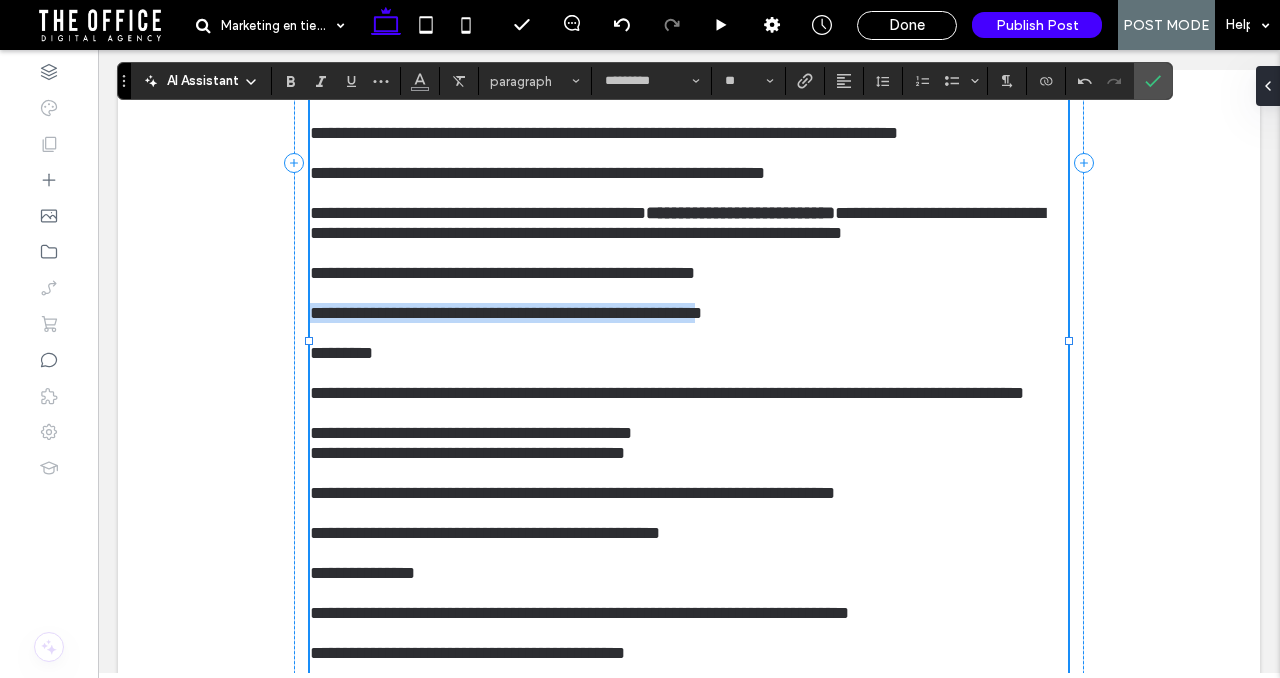 drag, startPoint x: 312, startPoint y: 522, endPoint x: 786, endPoint y: 519, distance: 474.0095 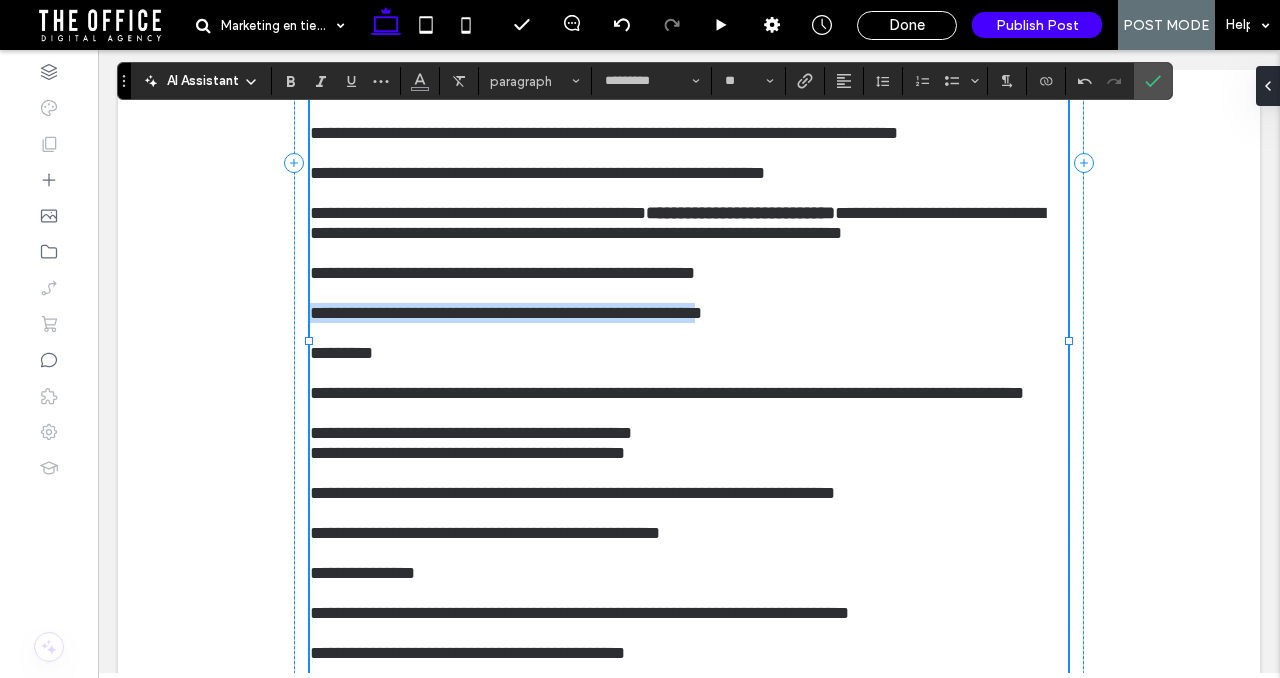 click on "**********" at bounding box center (506, 313) 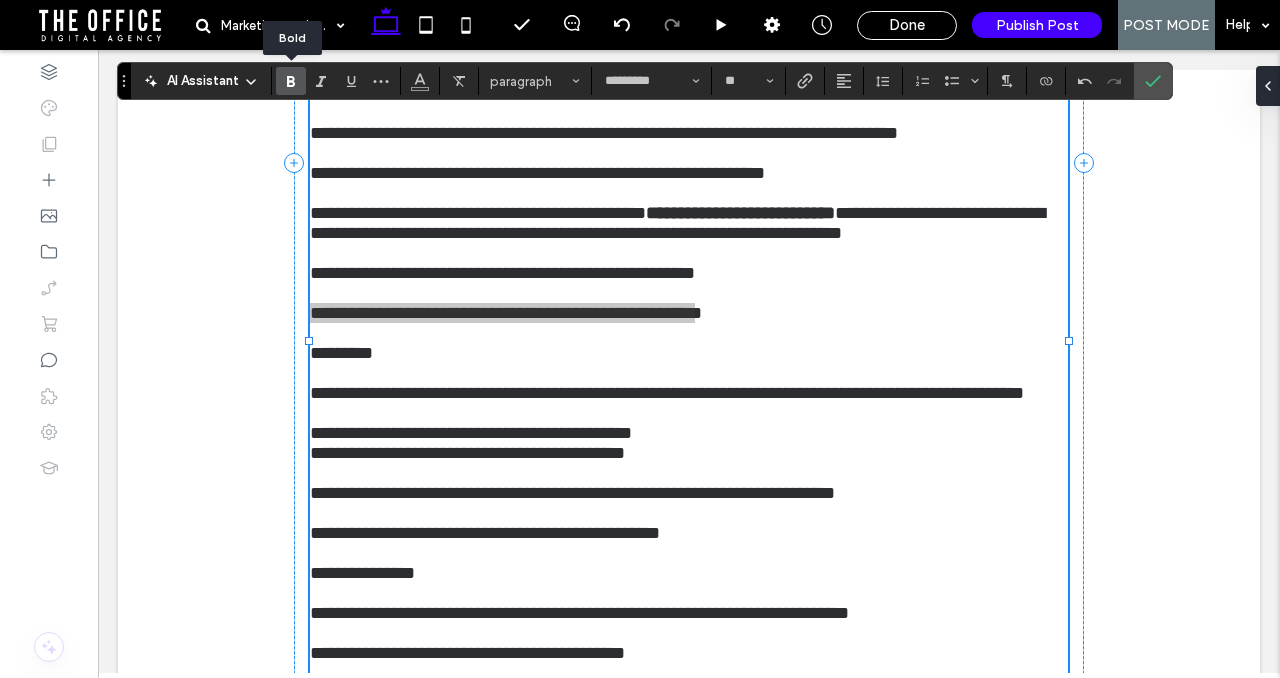 click 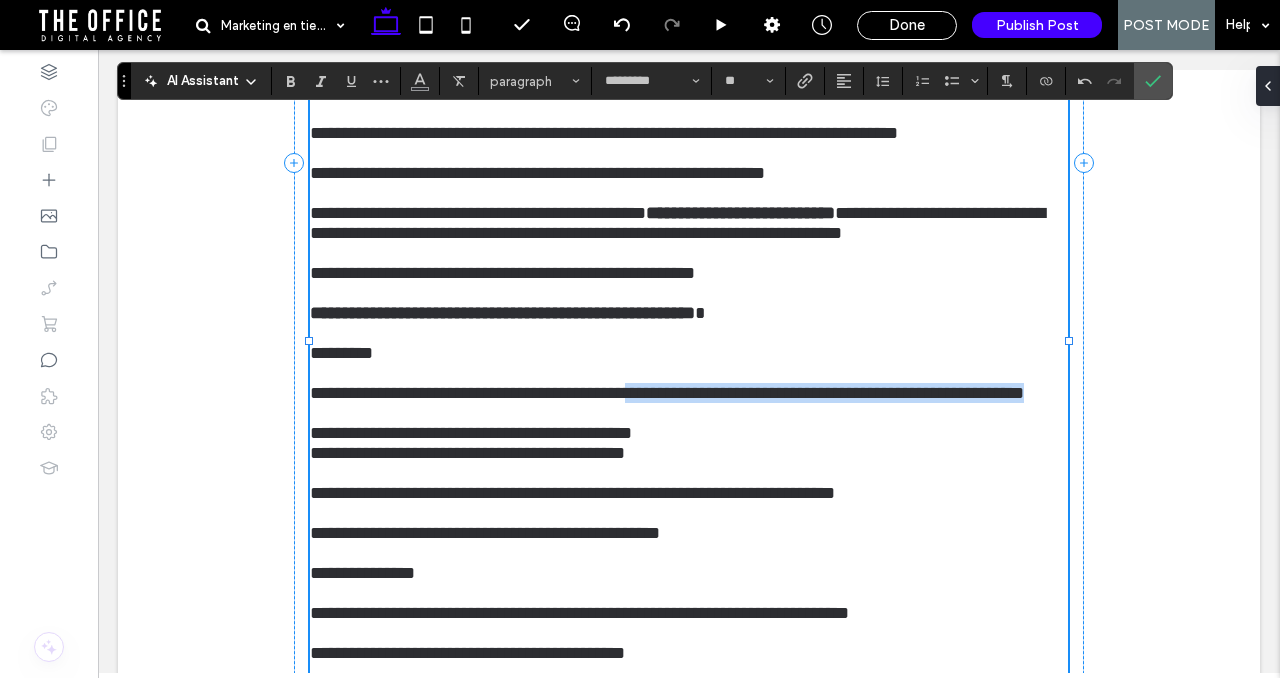 drag, startPoint x: 667, startPoint y: 614, endPoint x: 676, endPoint y: 628, distance: 16.643316 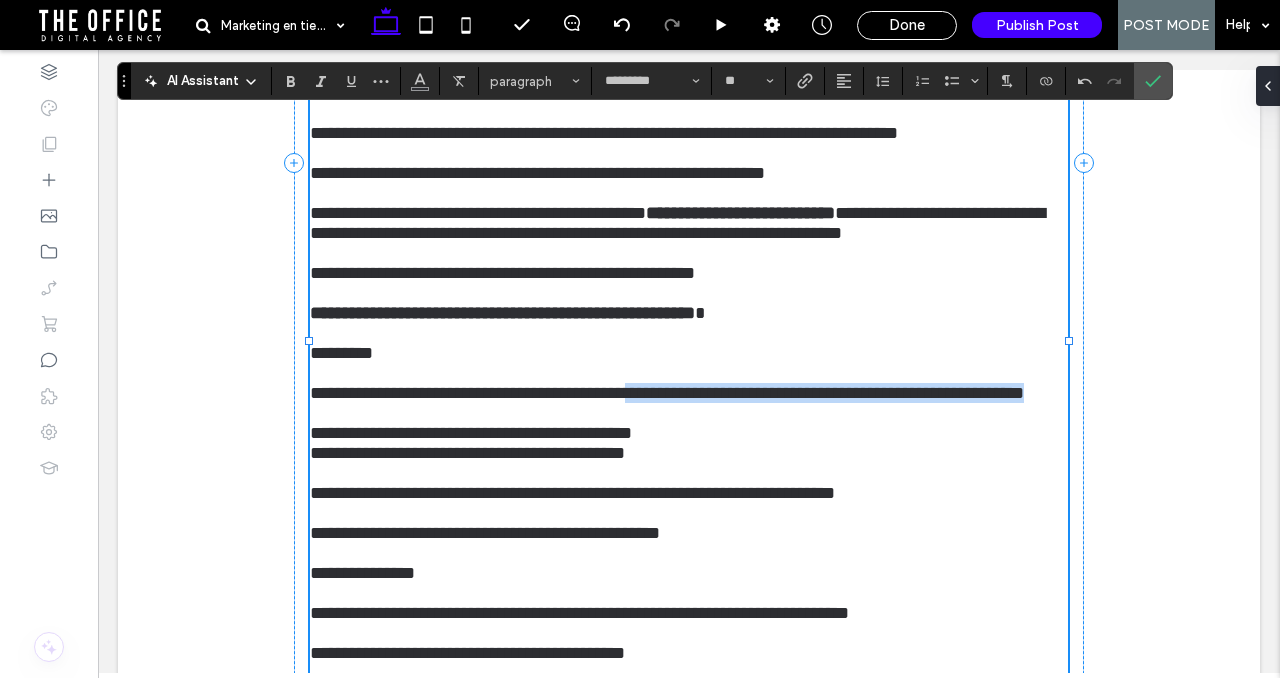 click on "**********" at bounding box center (689, 393) 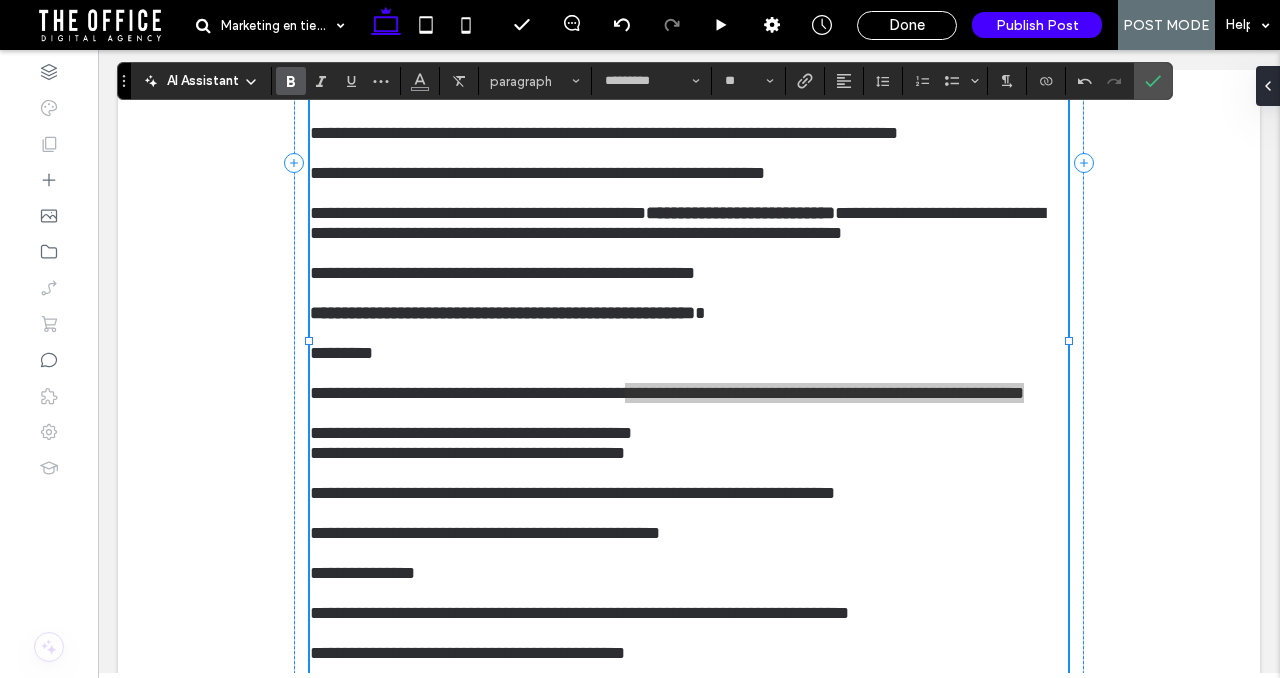 click 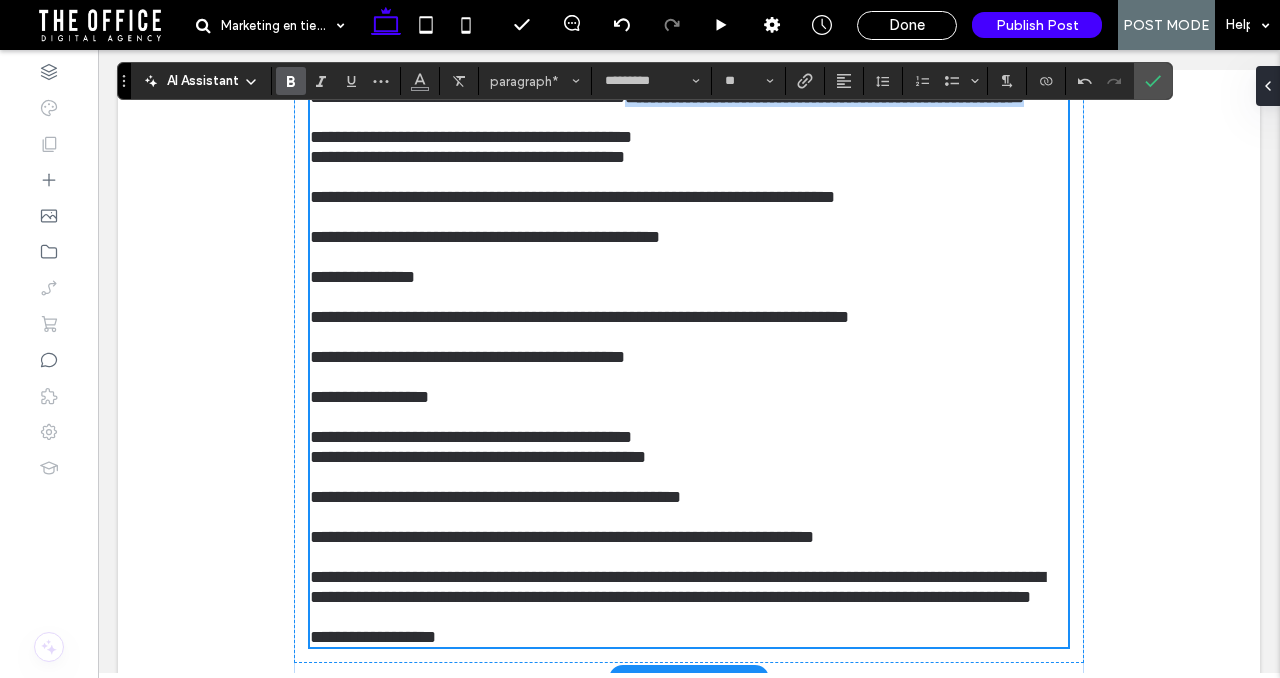 scroll, scrollTop: 1431, scrollLeft: 0, axis: vertical 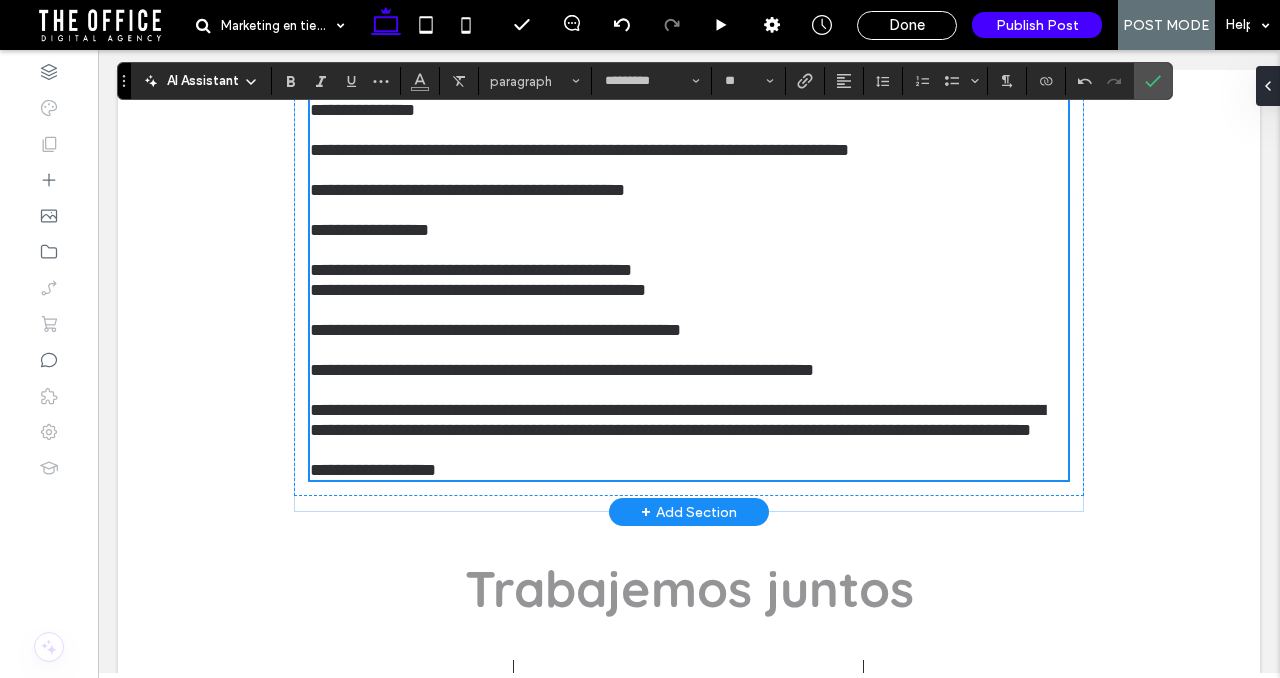 drag, startPoint x: 493, startPoint y: 242, endPoint x: 650, endPoint y: 257, distance: 157.71494 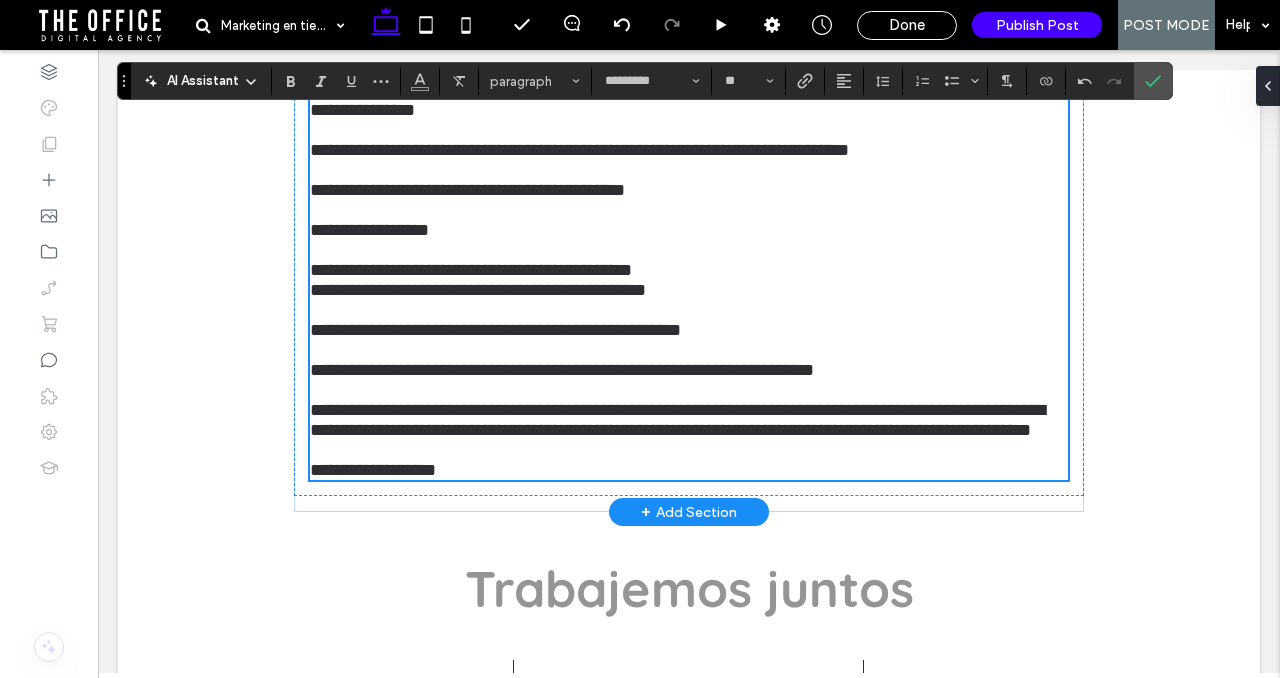 click on "**********" at bounding box center (689, -300) 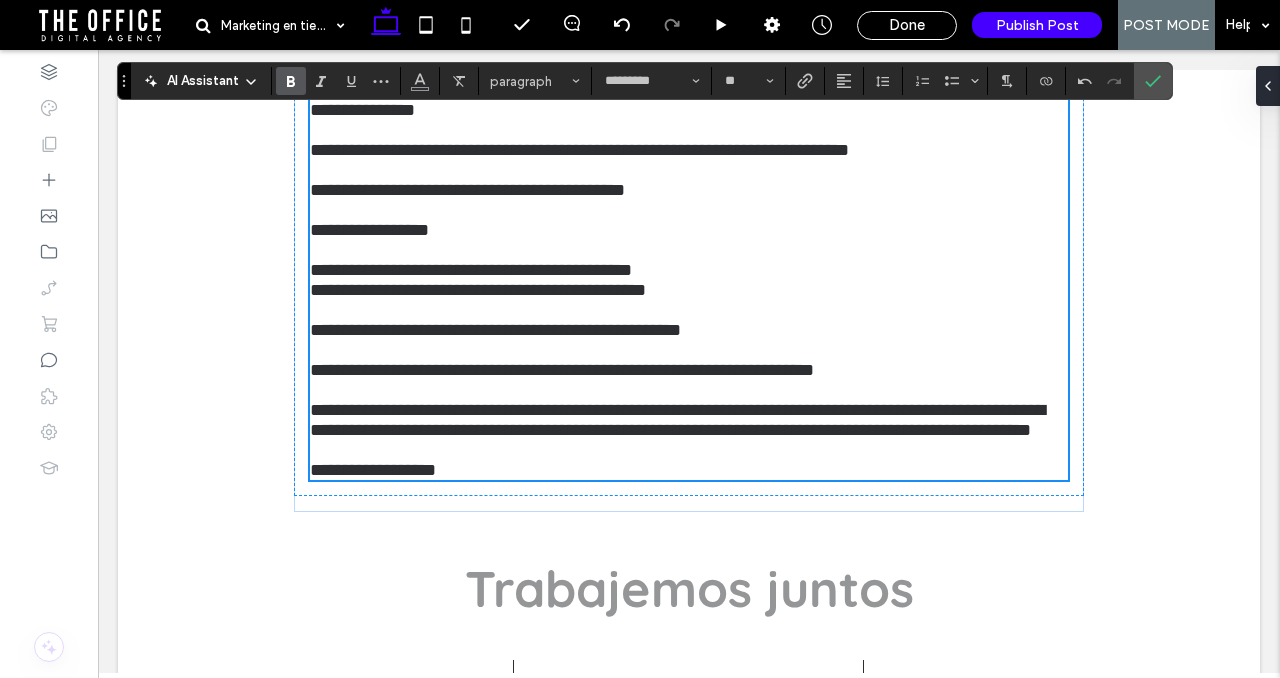 click 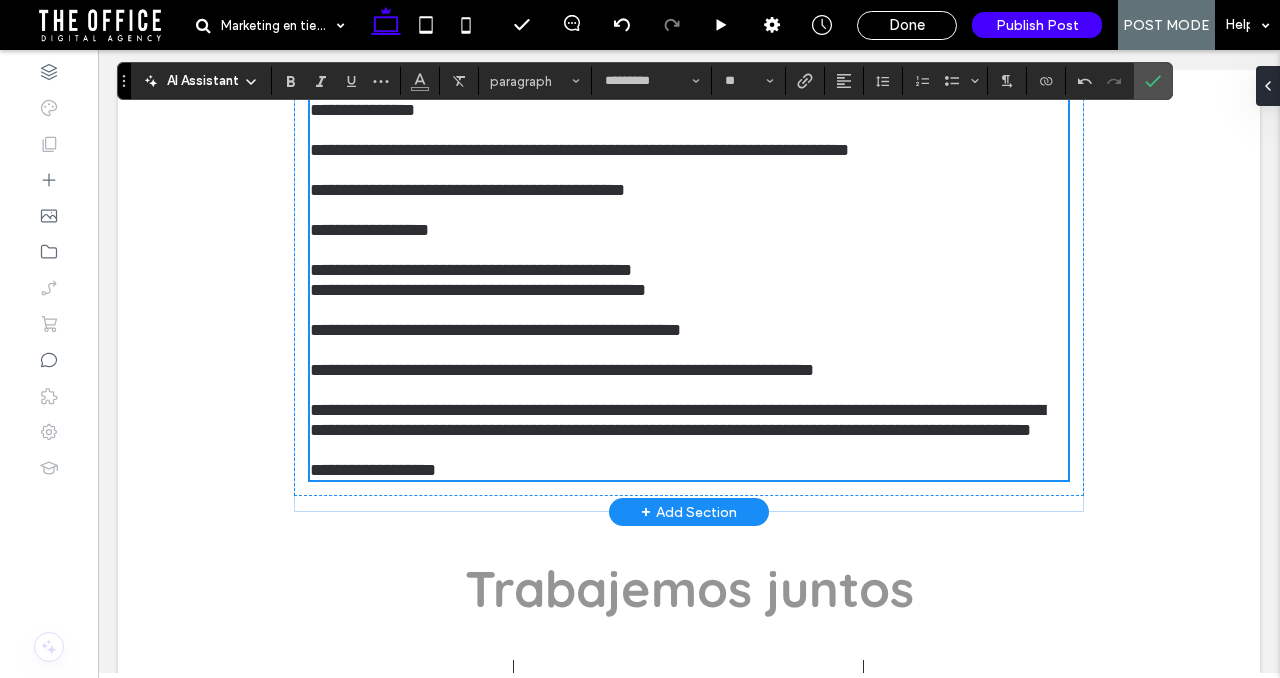 drag, startPoint x: 819, startPoint y: 289, endPoint x: 943, endPoint y: 297, distance: 124.2578 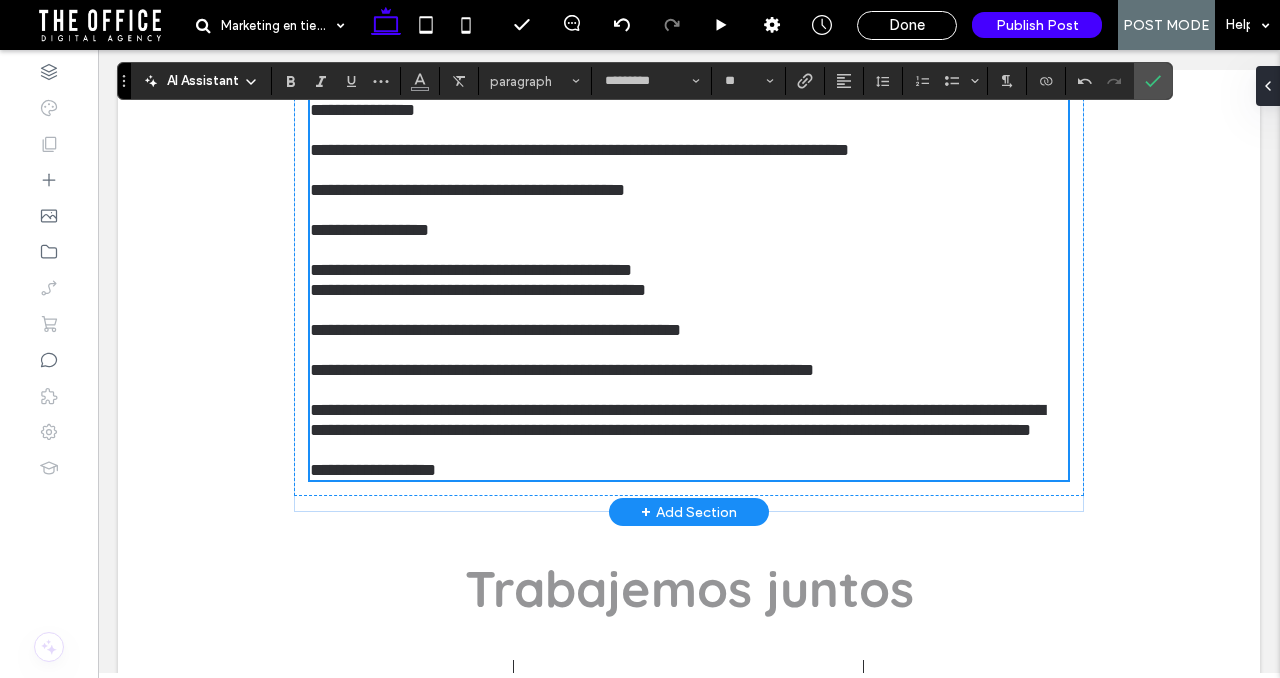 click on "**********" at bounding box center (689, 30) 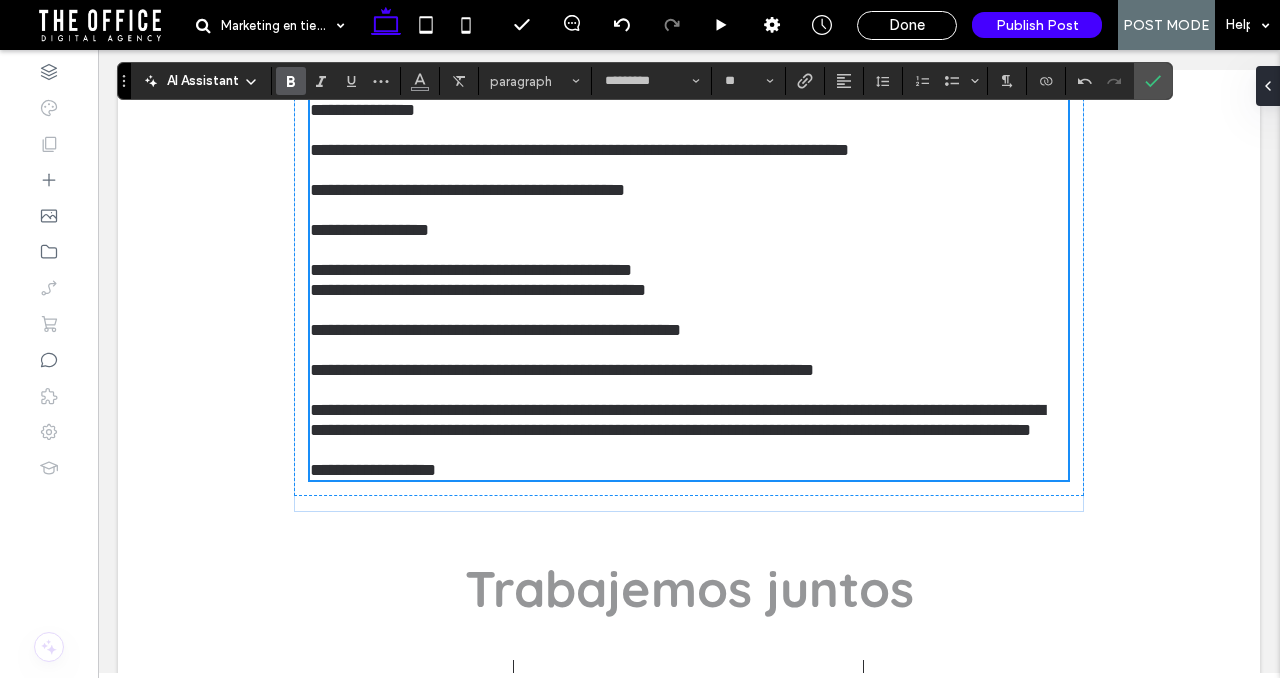 click 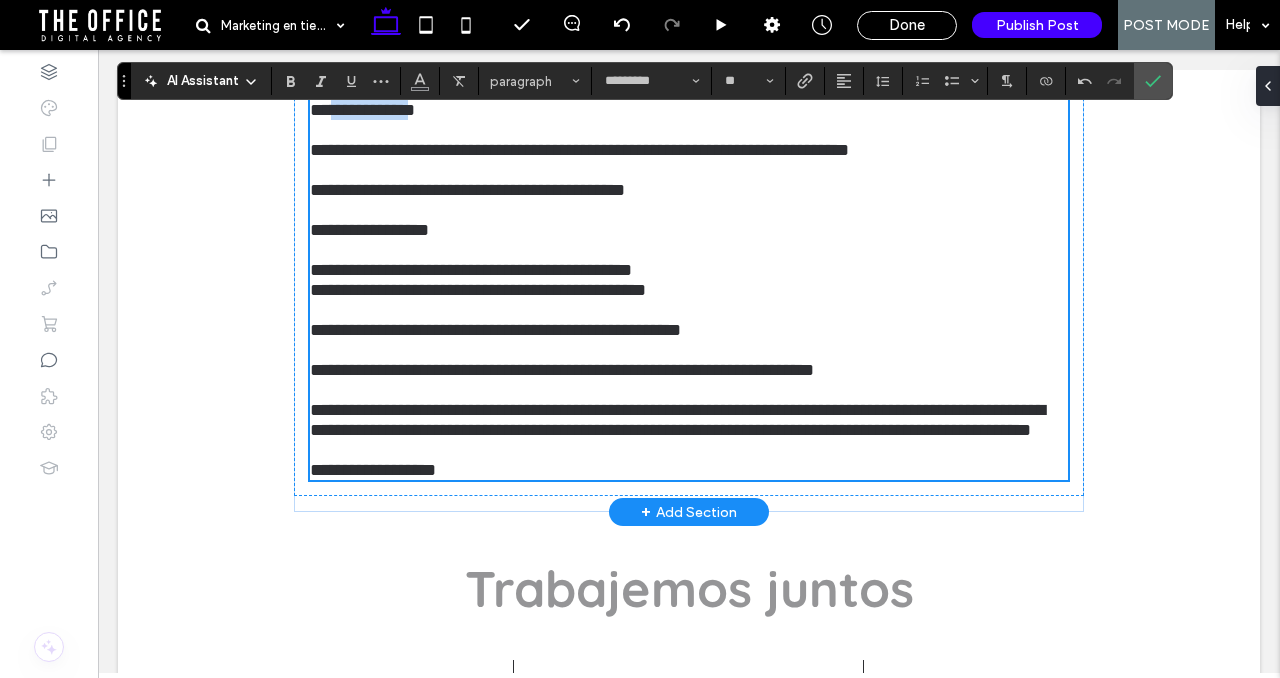 drag, startPoint x: 338, startPoint y: 389, endPoint x: 432, endPoint y: 396, distance: 94.26028 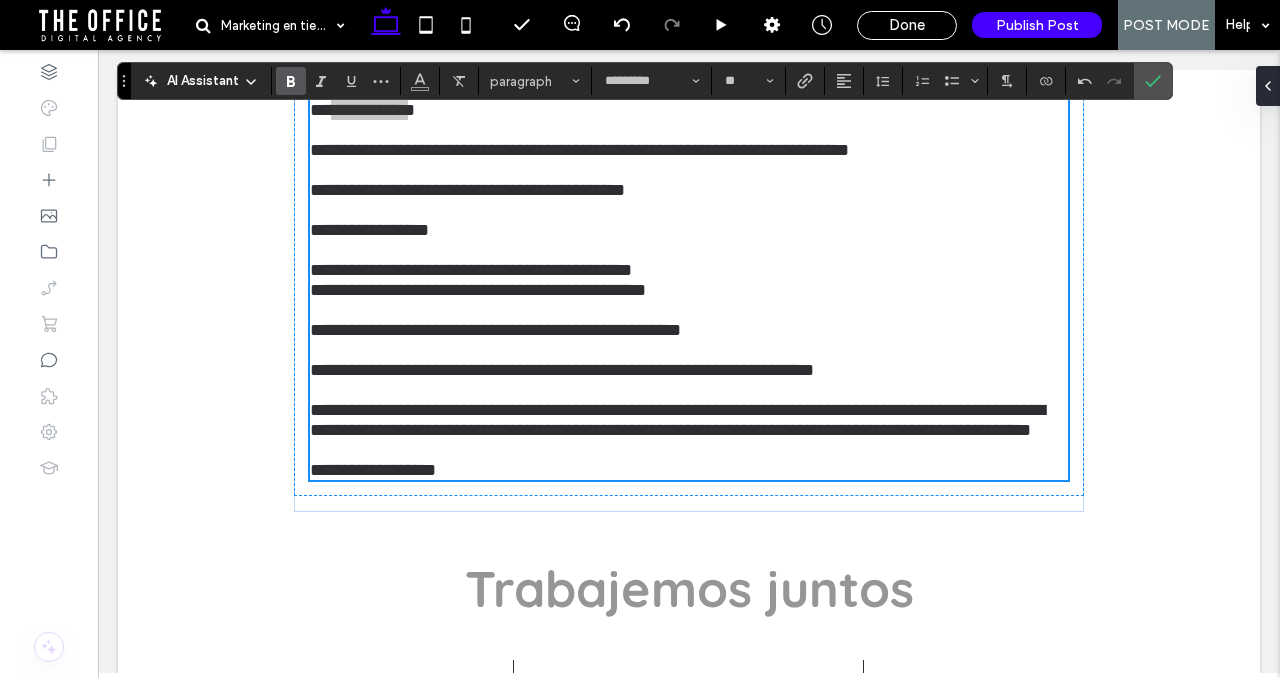 click 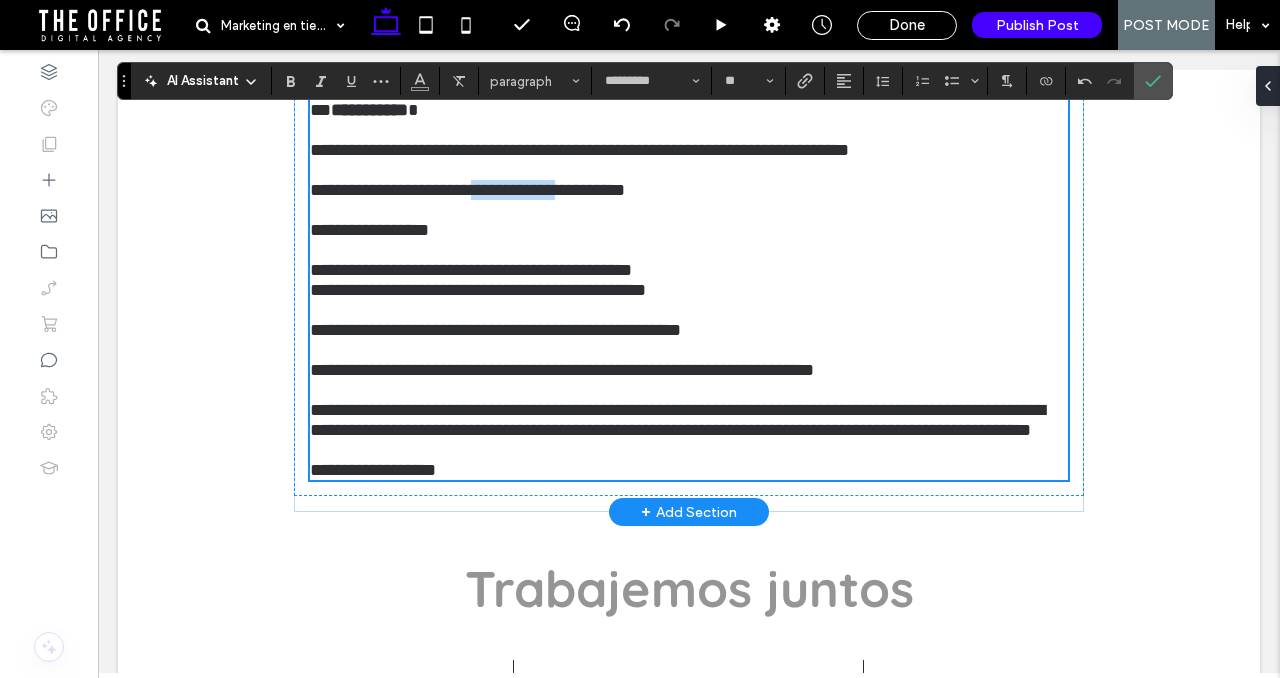 drag, startPoint x: 491, startPoint y: 474, endPoint x: 589, endPoint y: 478, distance: 98.0816 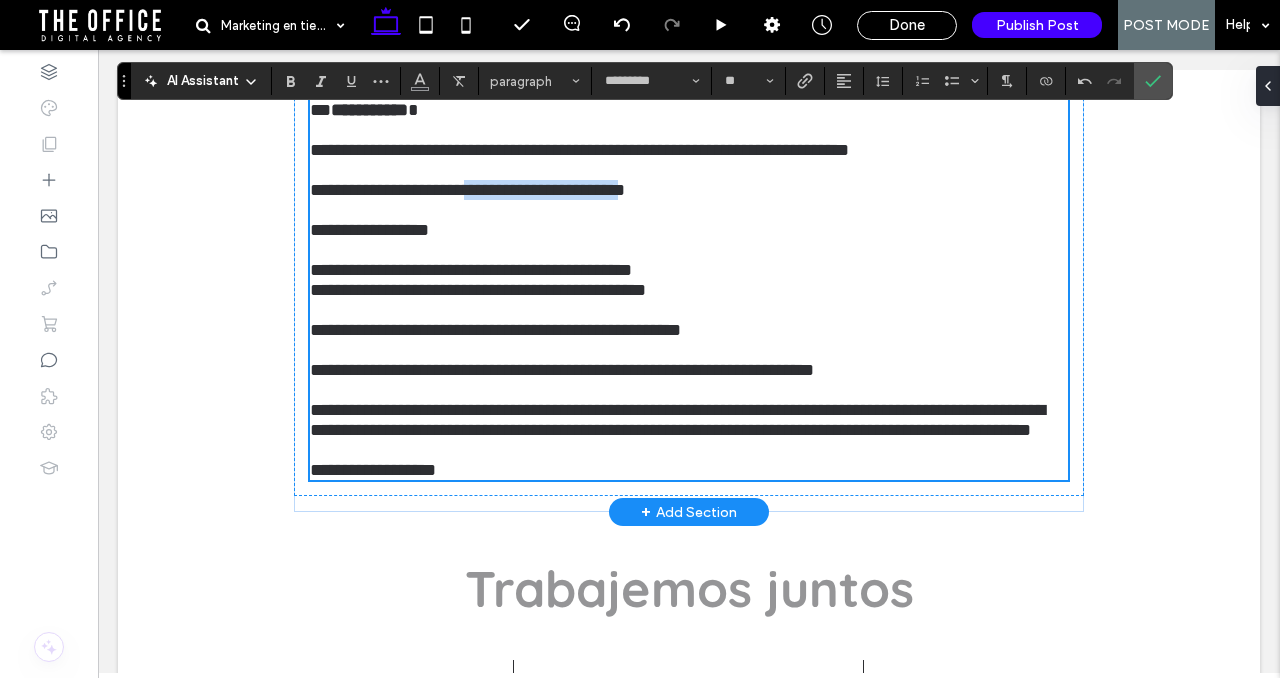 drag, startPoint x: 488, startPoint y: 479, endPoint x: 676, endPoint y: 480, distance: 188.00266 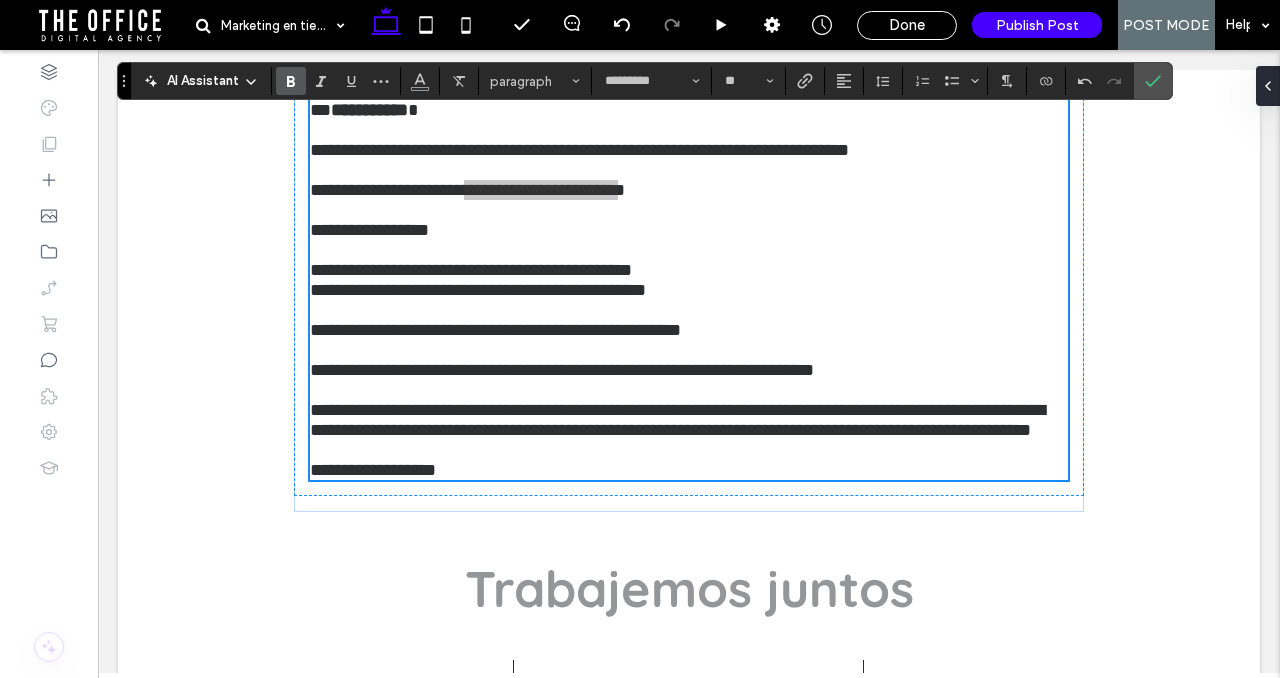 click 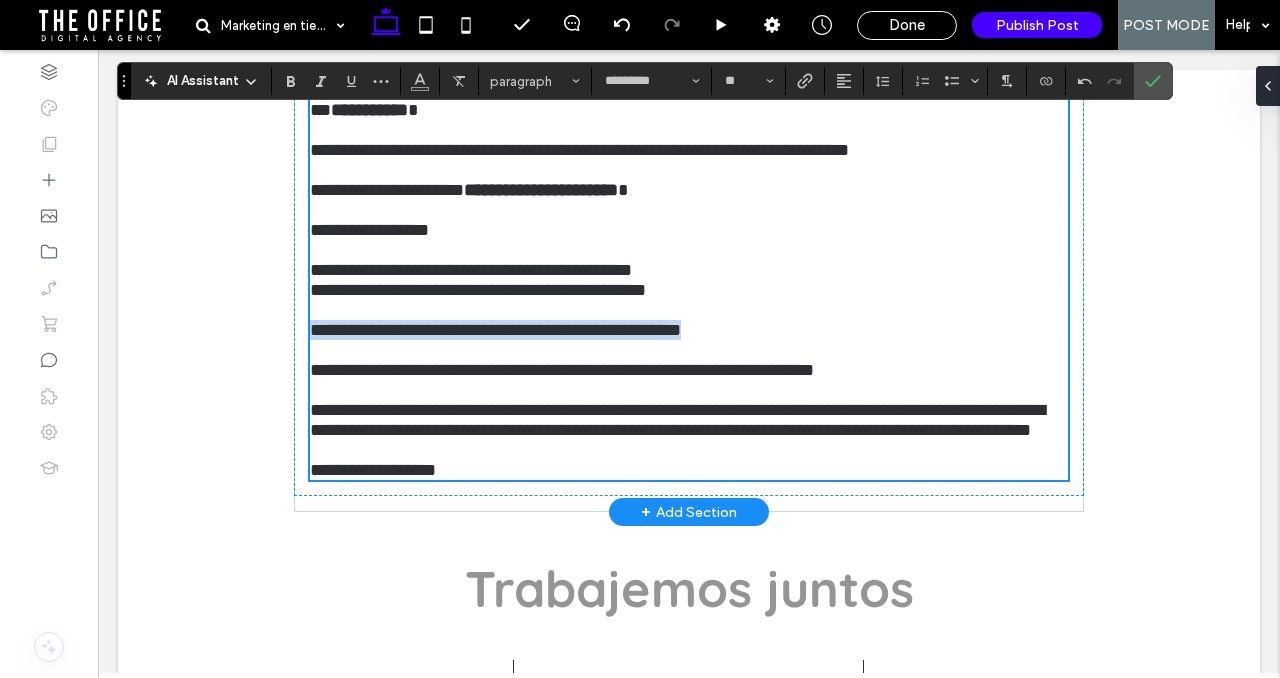 drag, startPoint x: 313, startPoint y: 637, endPoint x: 797, endPoint y: 643, distance: 484.0372 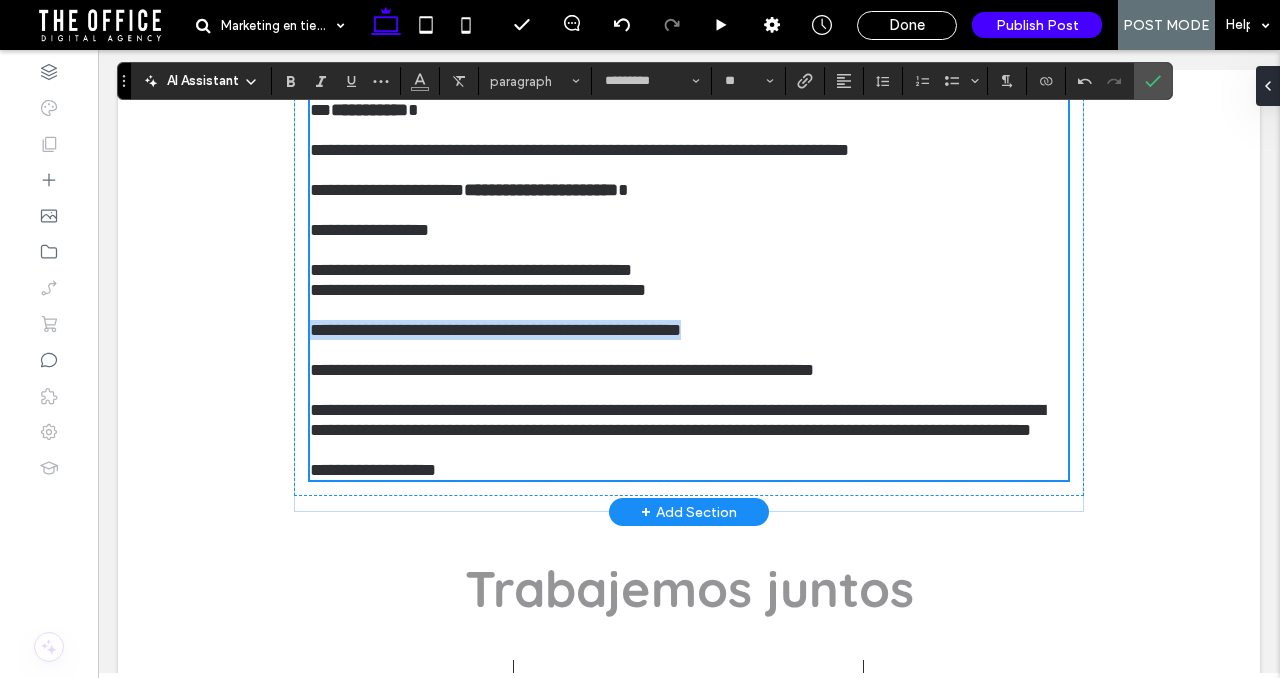 click on "**********" at bounding box center (689, 330) 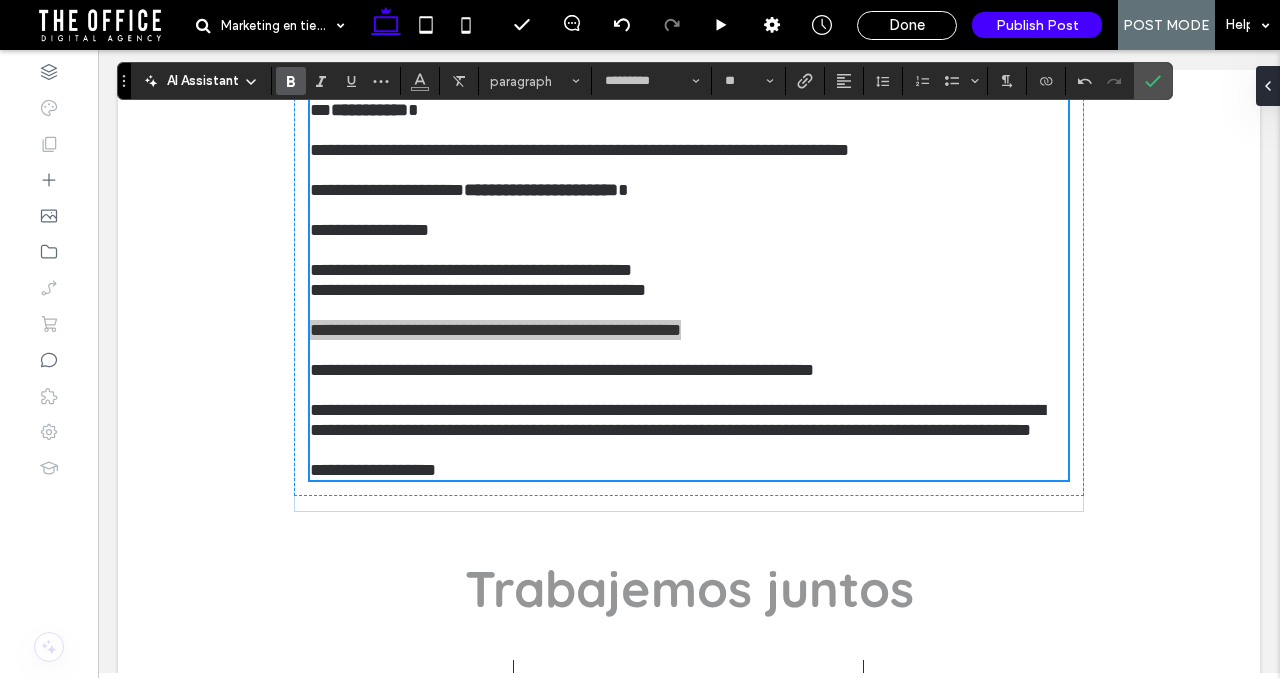 click 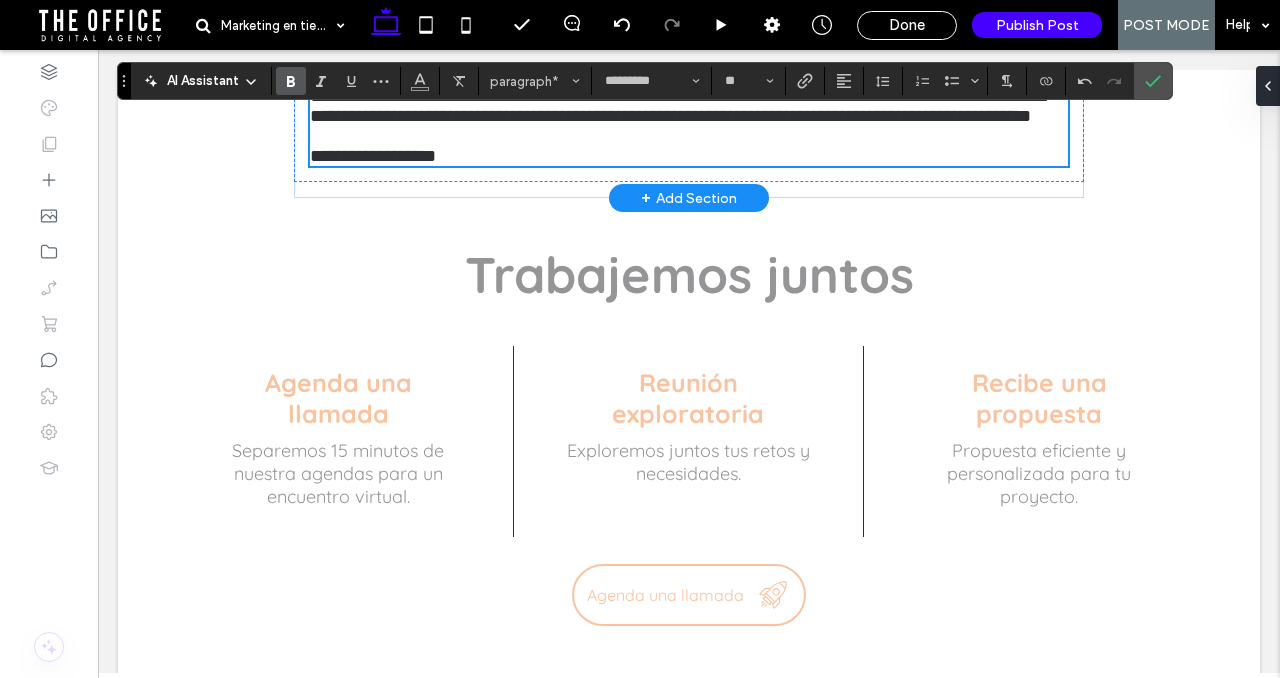 scroll, scrollTop: 1890, scrollLeft: 0, axis: vertical 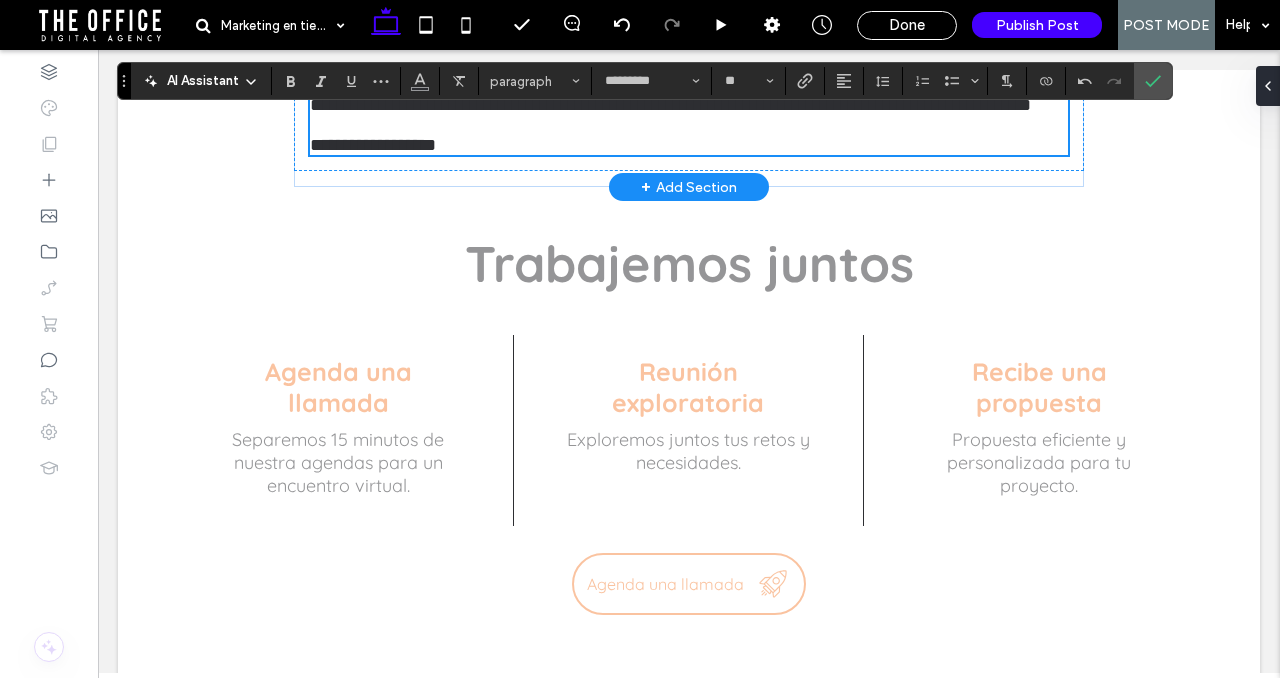 drag, startPoint x: 1028, startPoint y: 404, endPoint x: 978, endPoint y: 414, distance: 50.990196 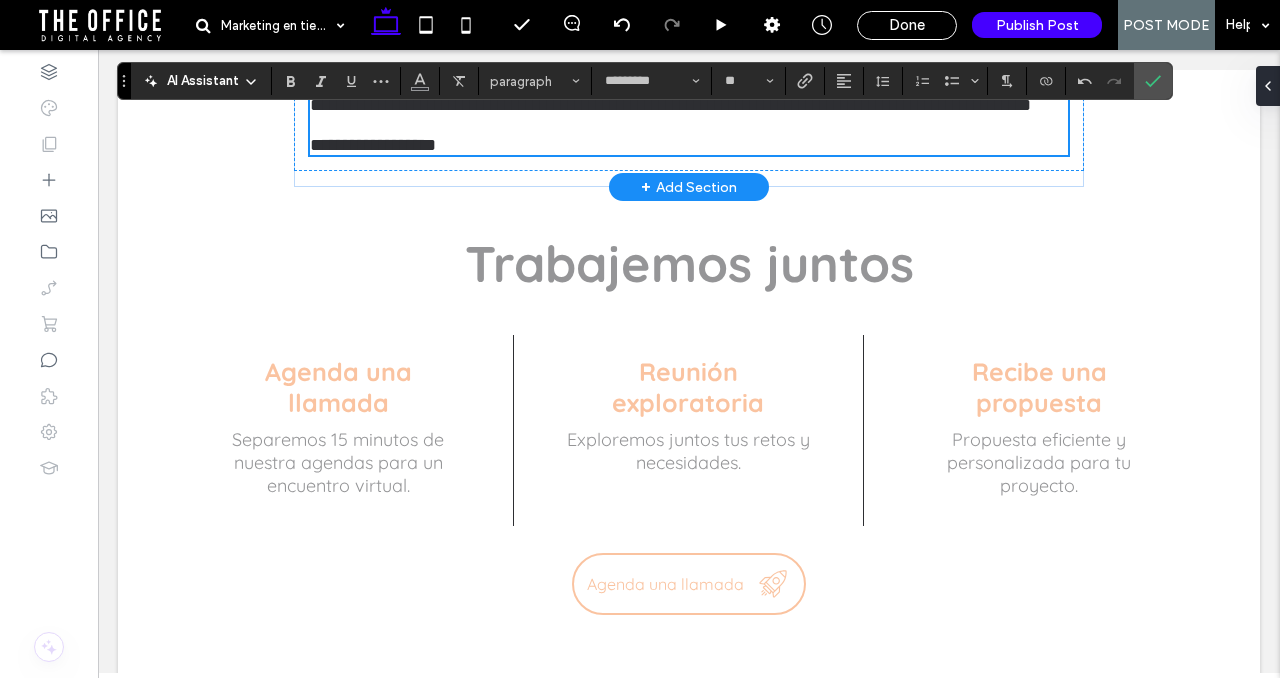 click on "**********" at bounding box center (677, 95) 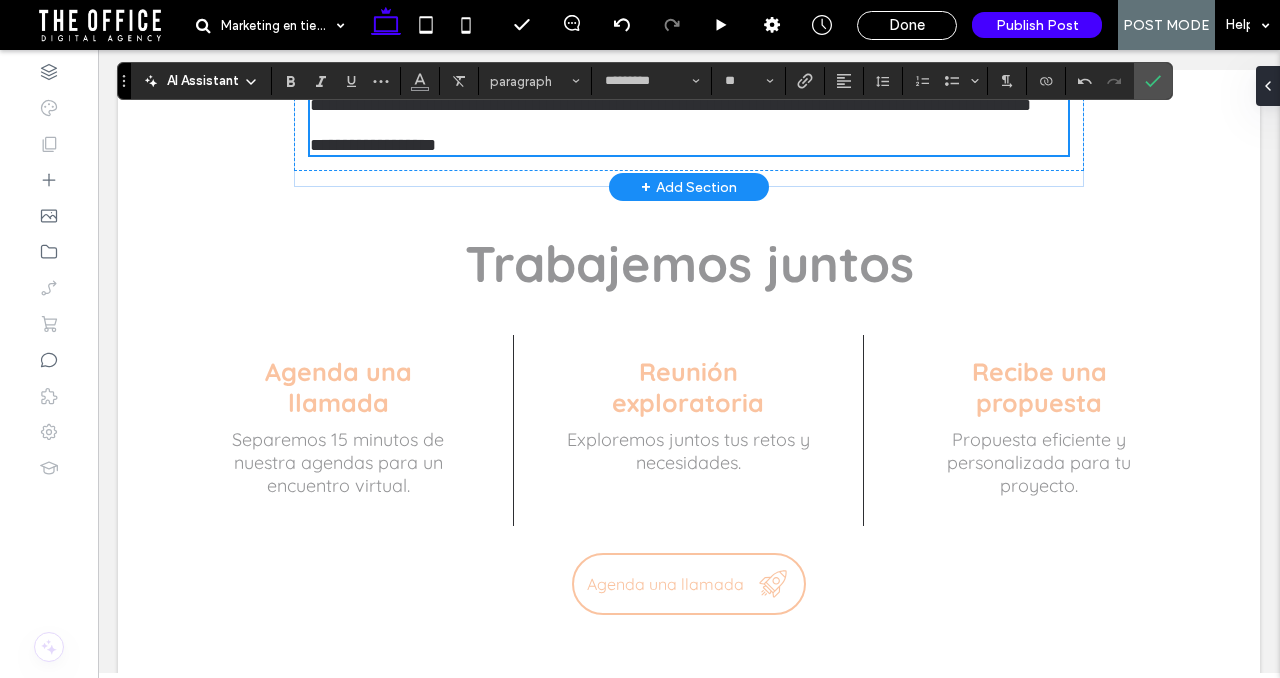 drag, startPoint x: 1026, startPoint y: 407, endPoint x: 417, endPoint y: 432, distance: 609.51294 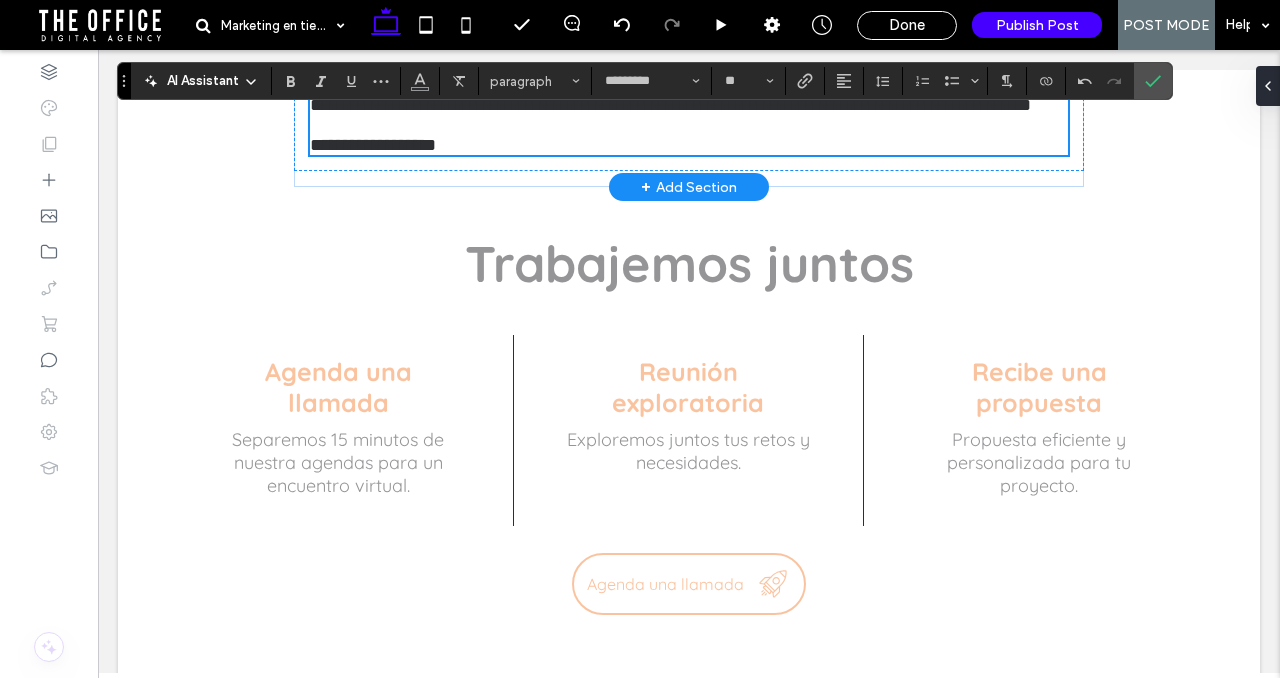 click on "**********" at bounding box center [677, 95] 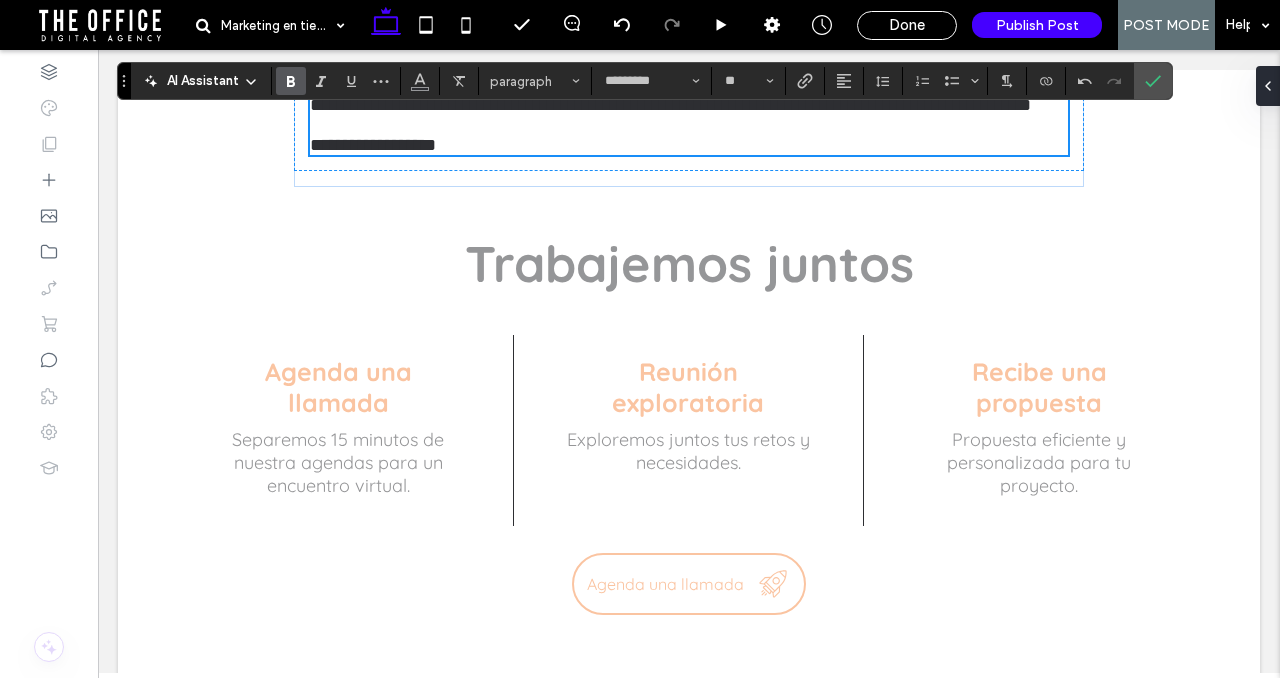 click 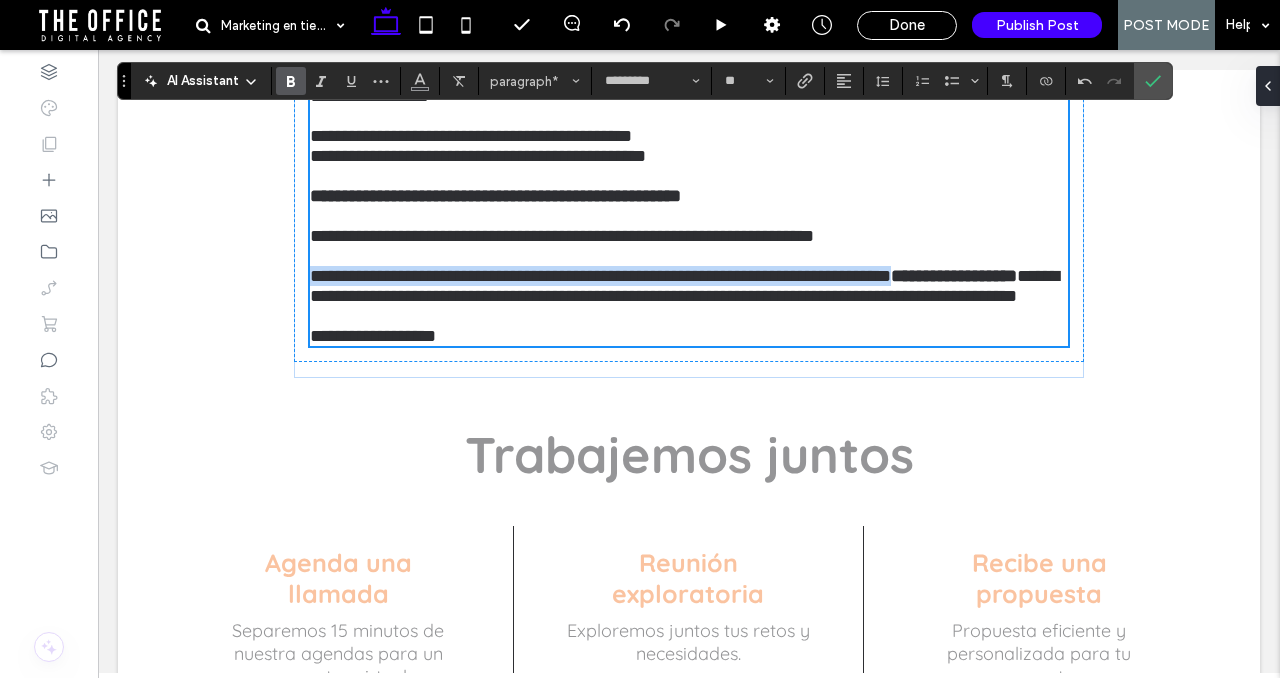 scroll, scrollTop: 1693, scrollLeft: 0, axis: vertical 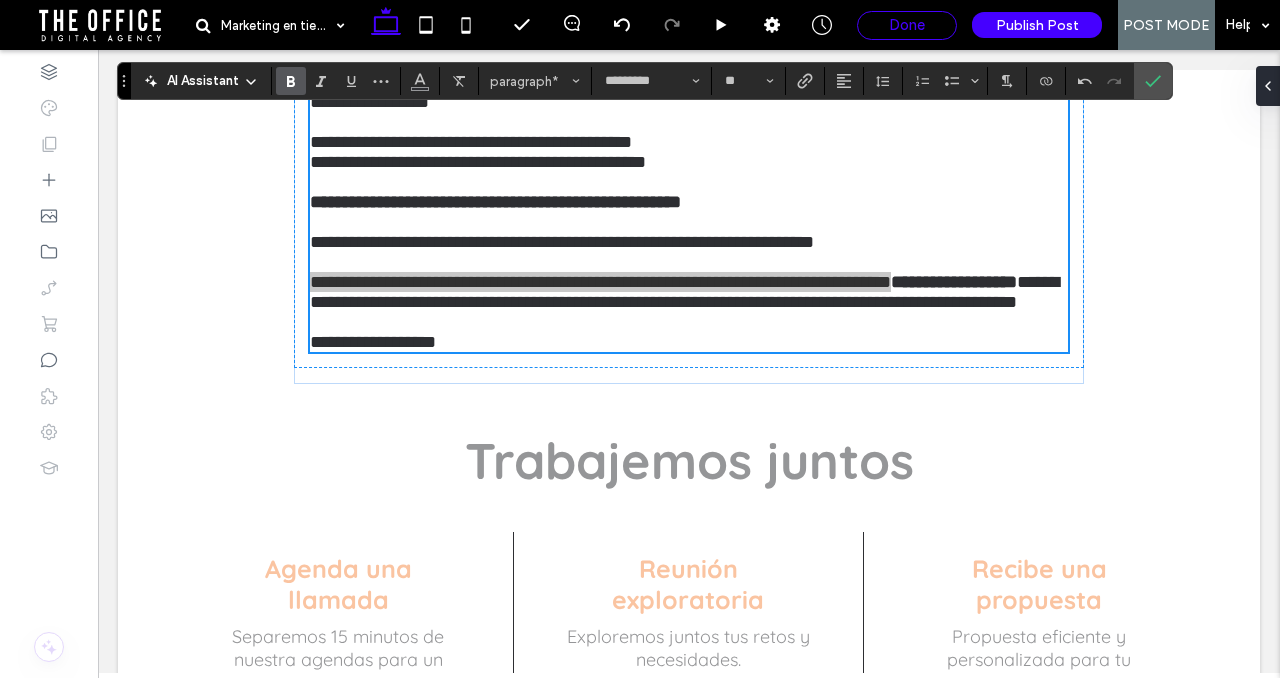click on "Done" at bounding box center (907, 25) 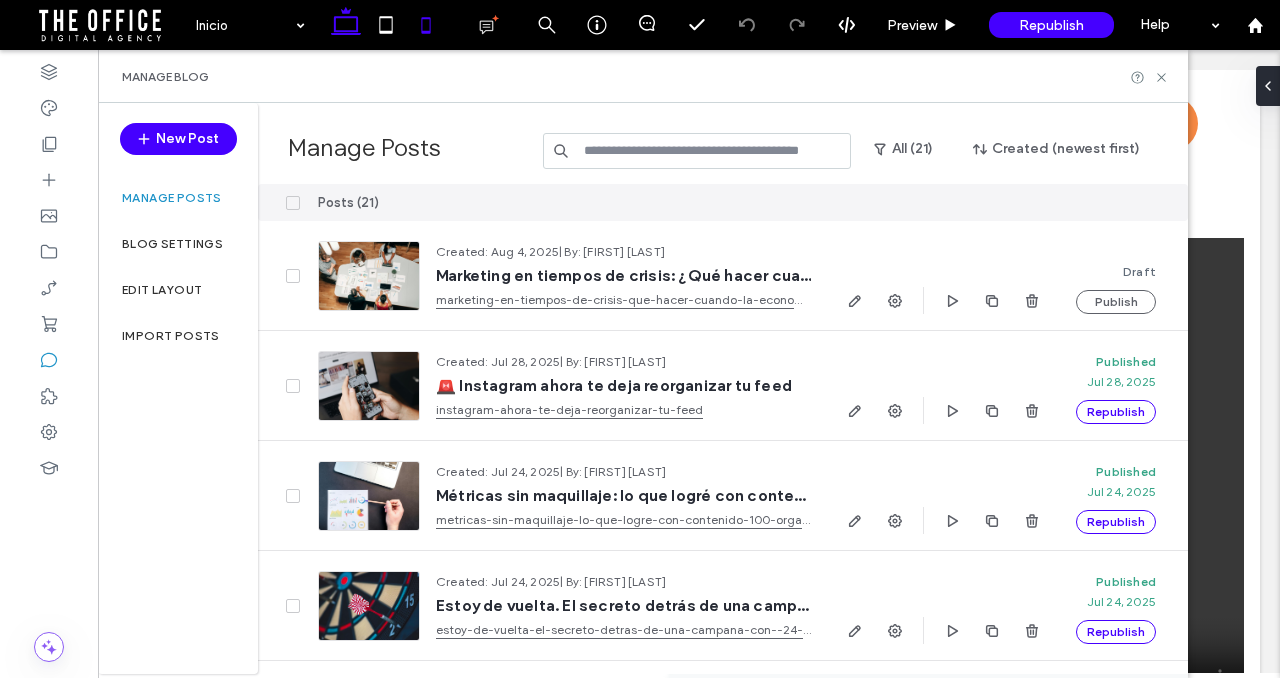 scroll, scrollTop: 0, scrollLeft: 0, axis: both 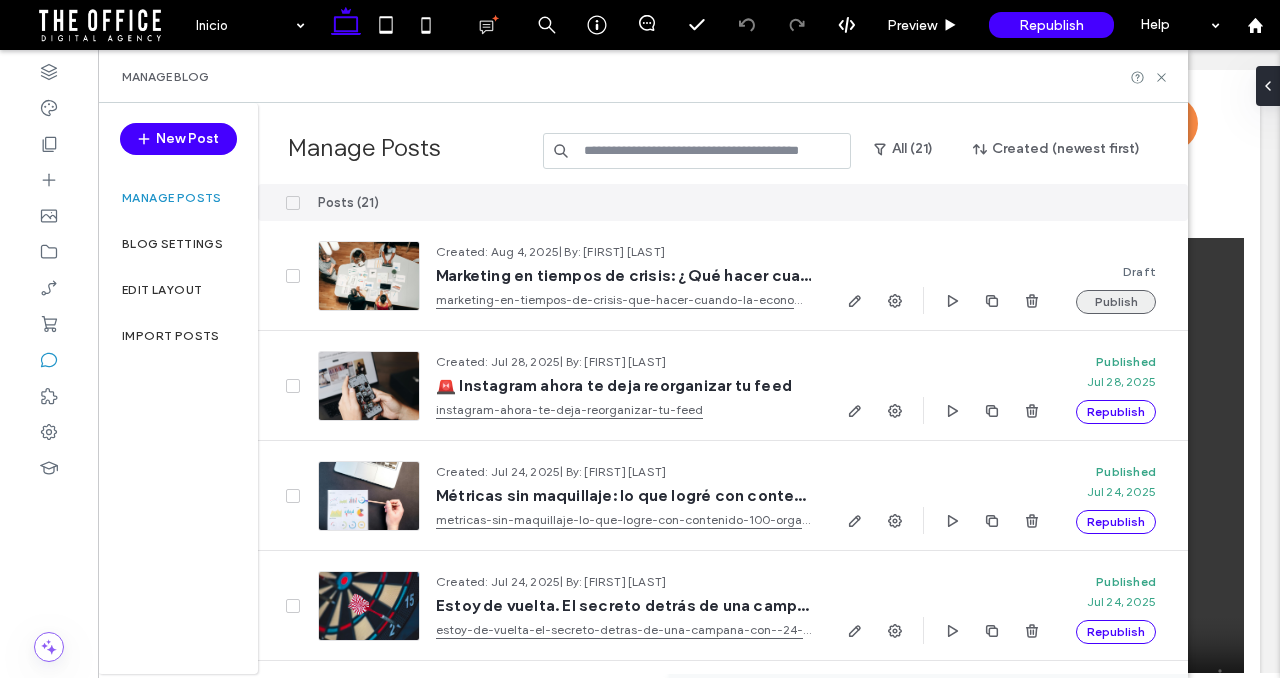 click on "Publish" at bounding box center (1116, 302) 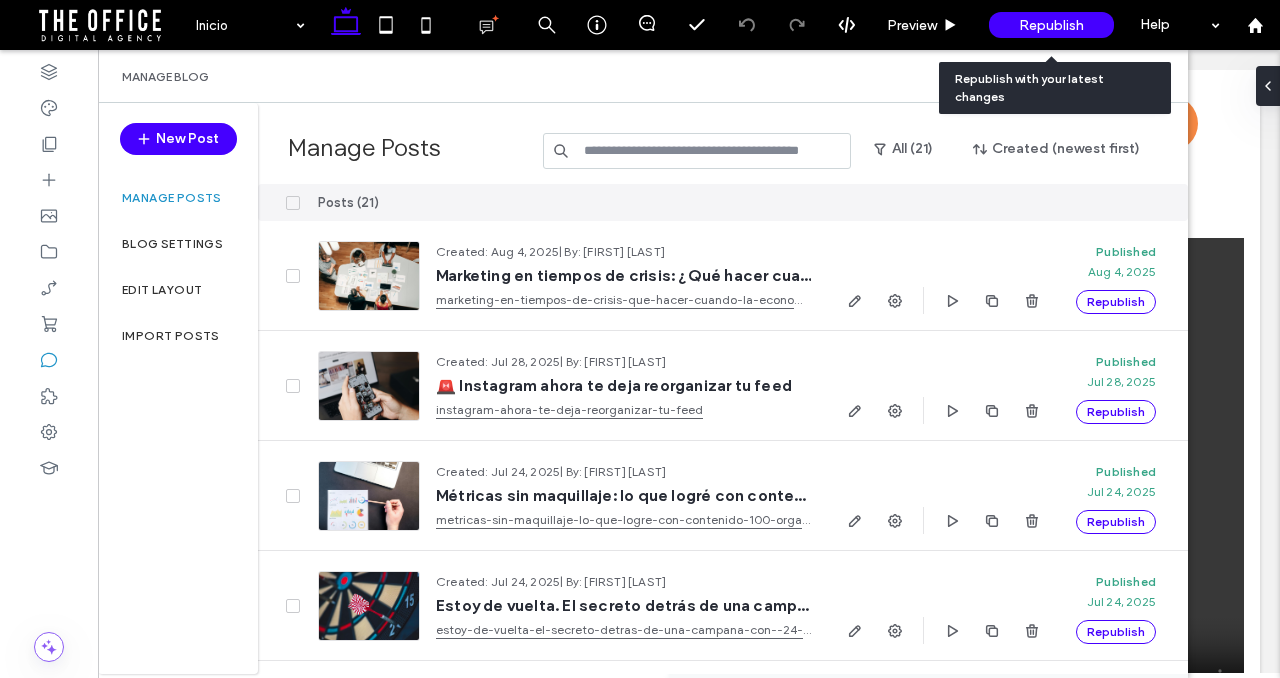 click on "Republish" at bounding box center (1051, 25) 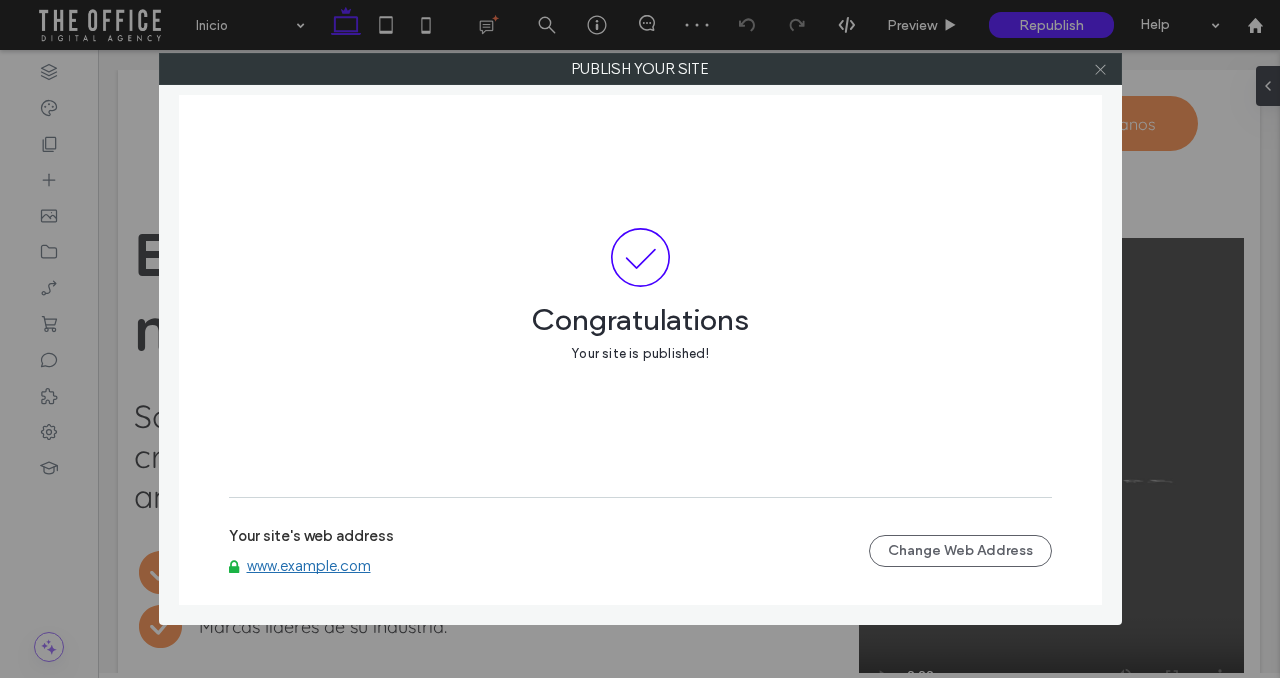 click 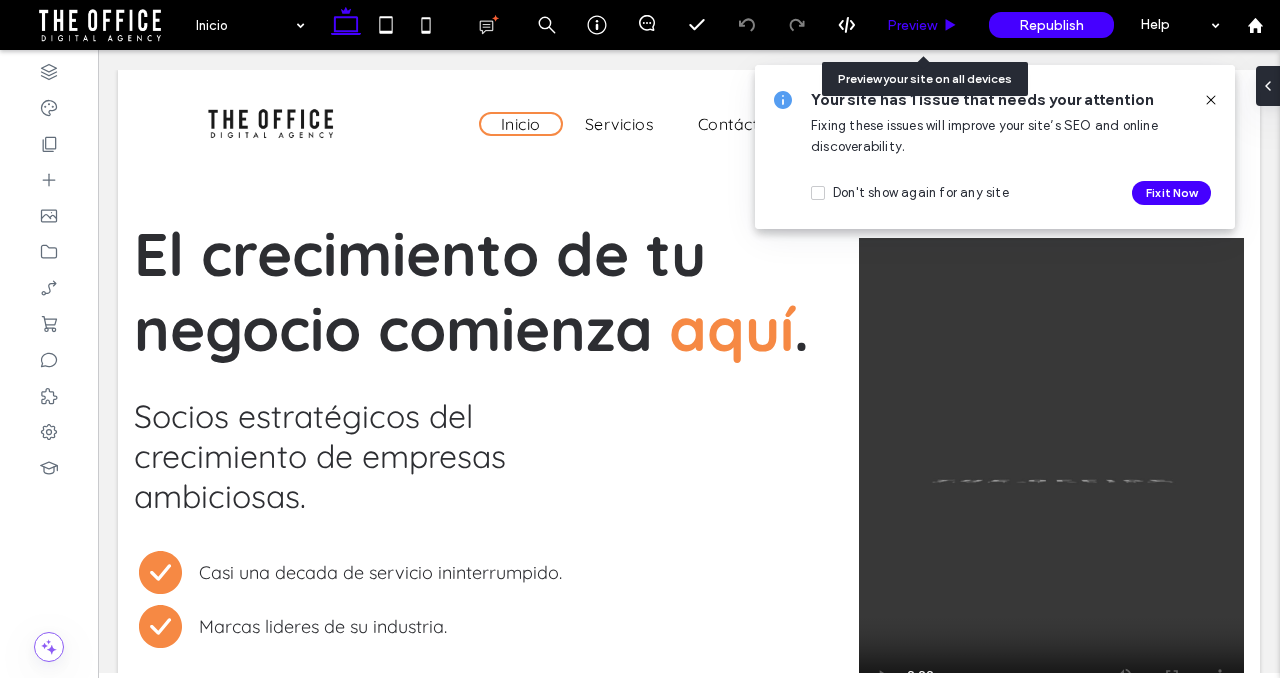 click on "Preview" at bounding box center (912, 25) 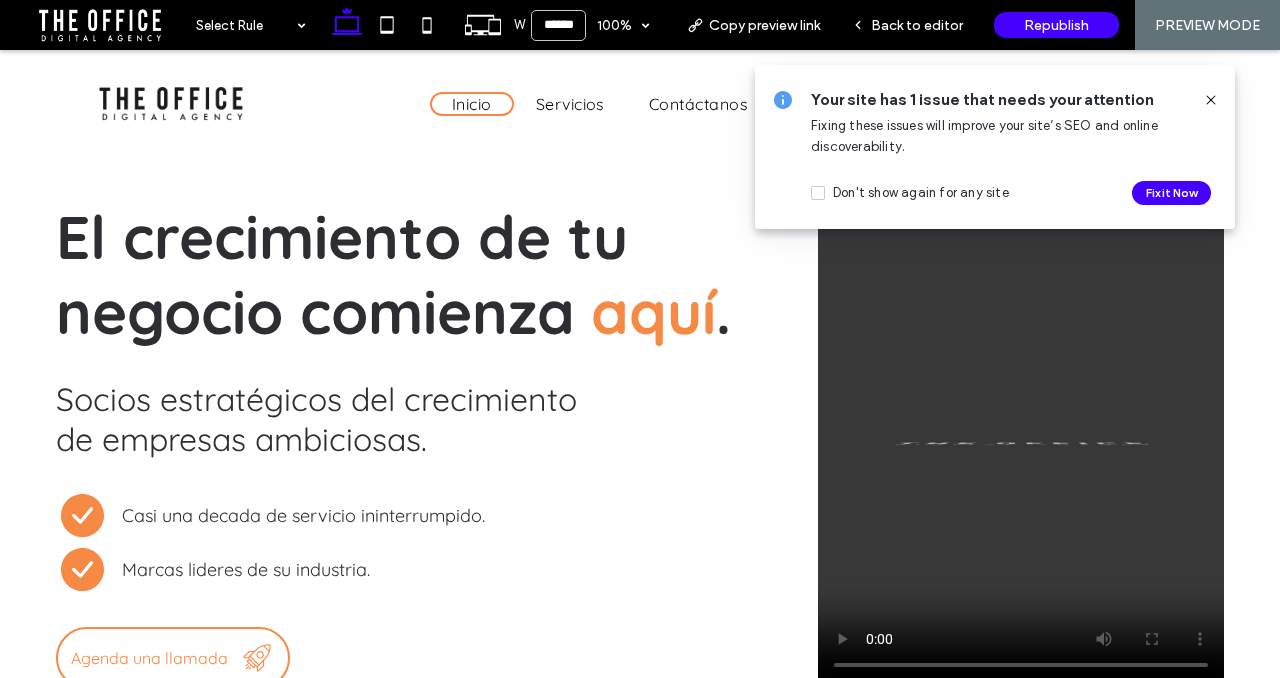 click 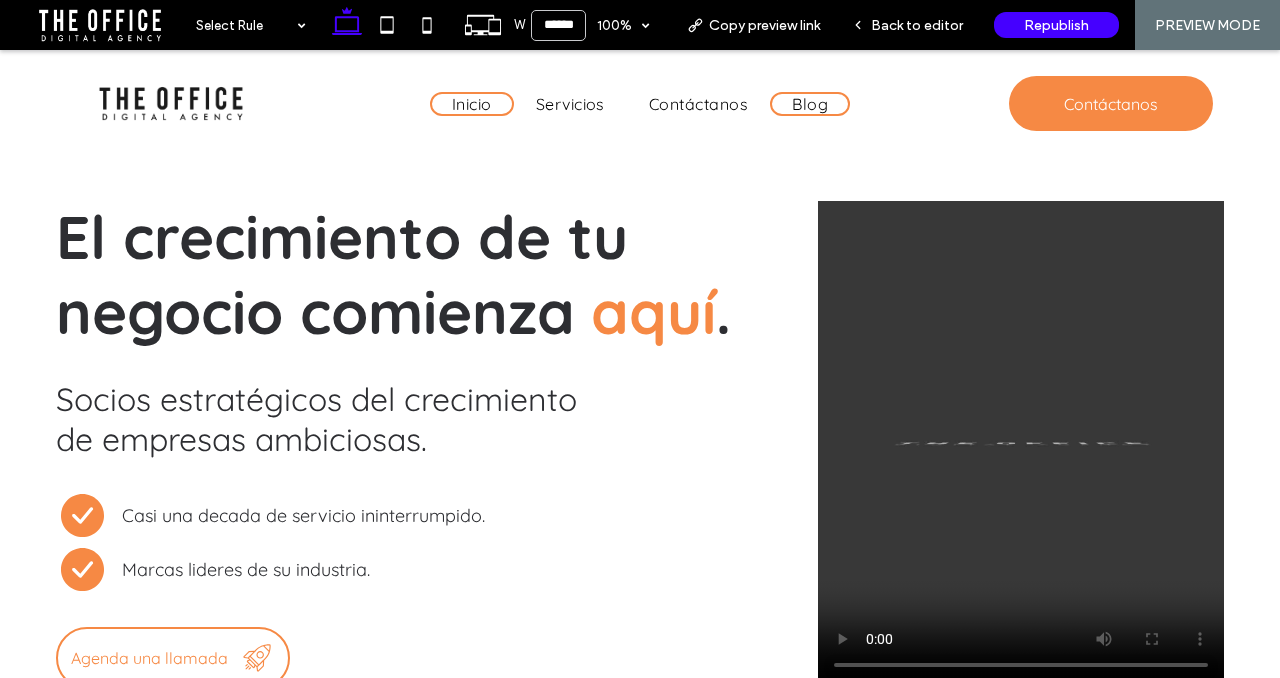 click on "Blog" at bounding box center [810, 104] 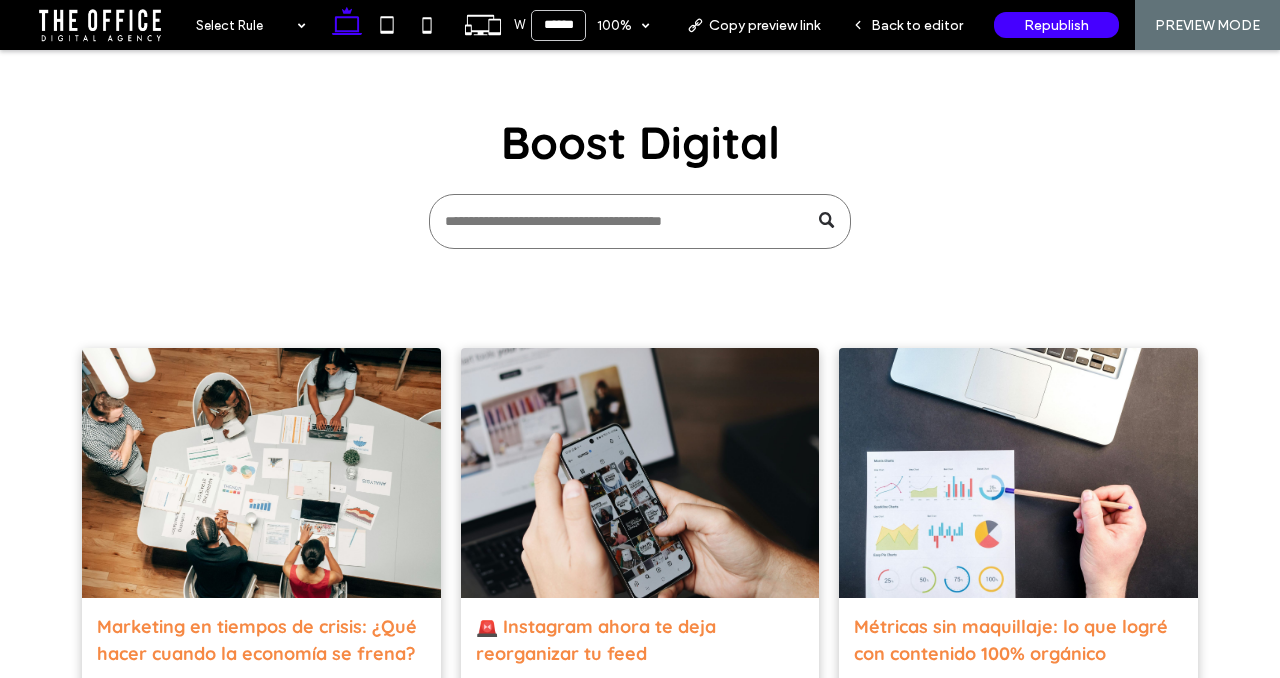 scroll, scrollTop: 0, scrollLeft: 0, axis: both 